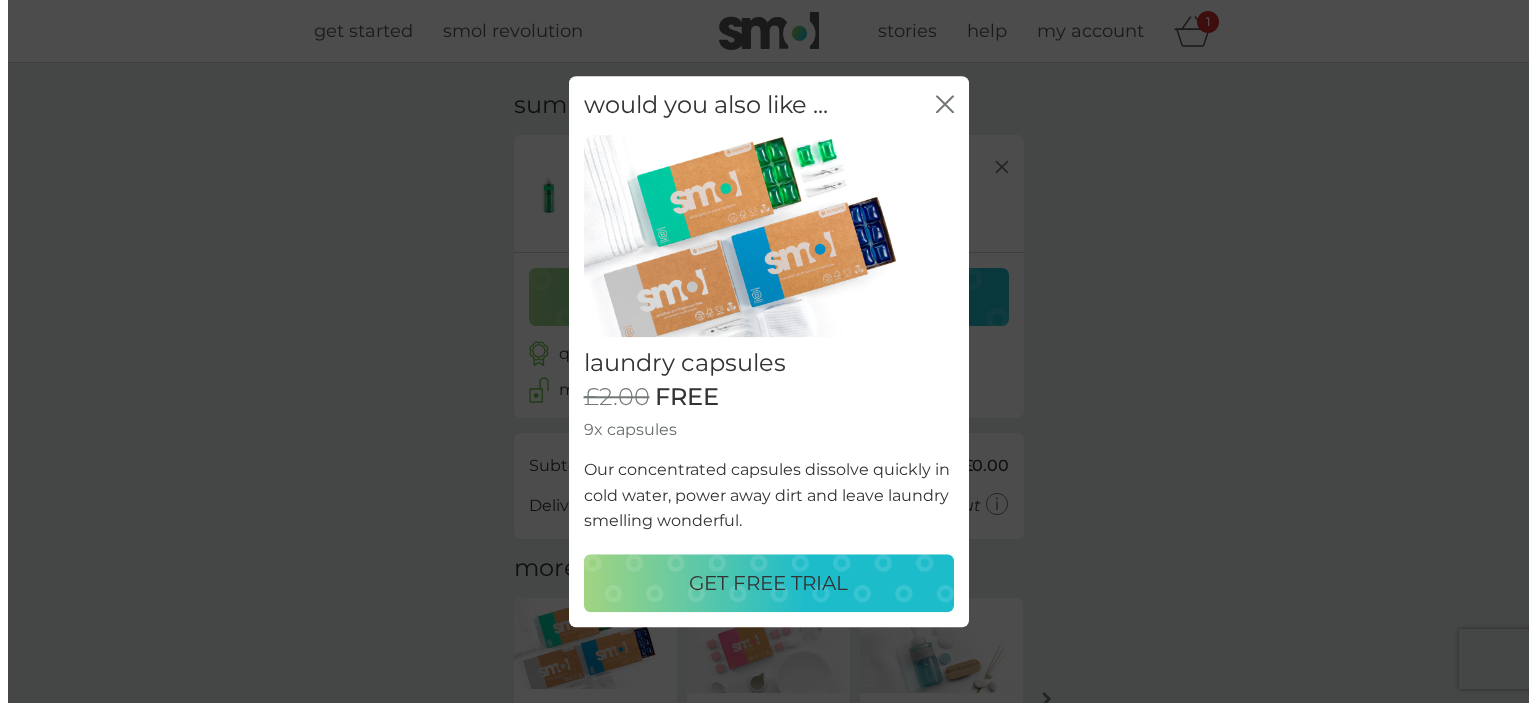scroll, scrollTop: 0, scrollLeft: 0, axis: both 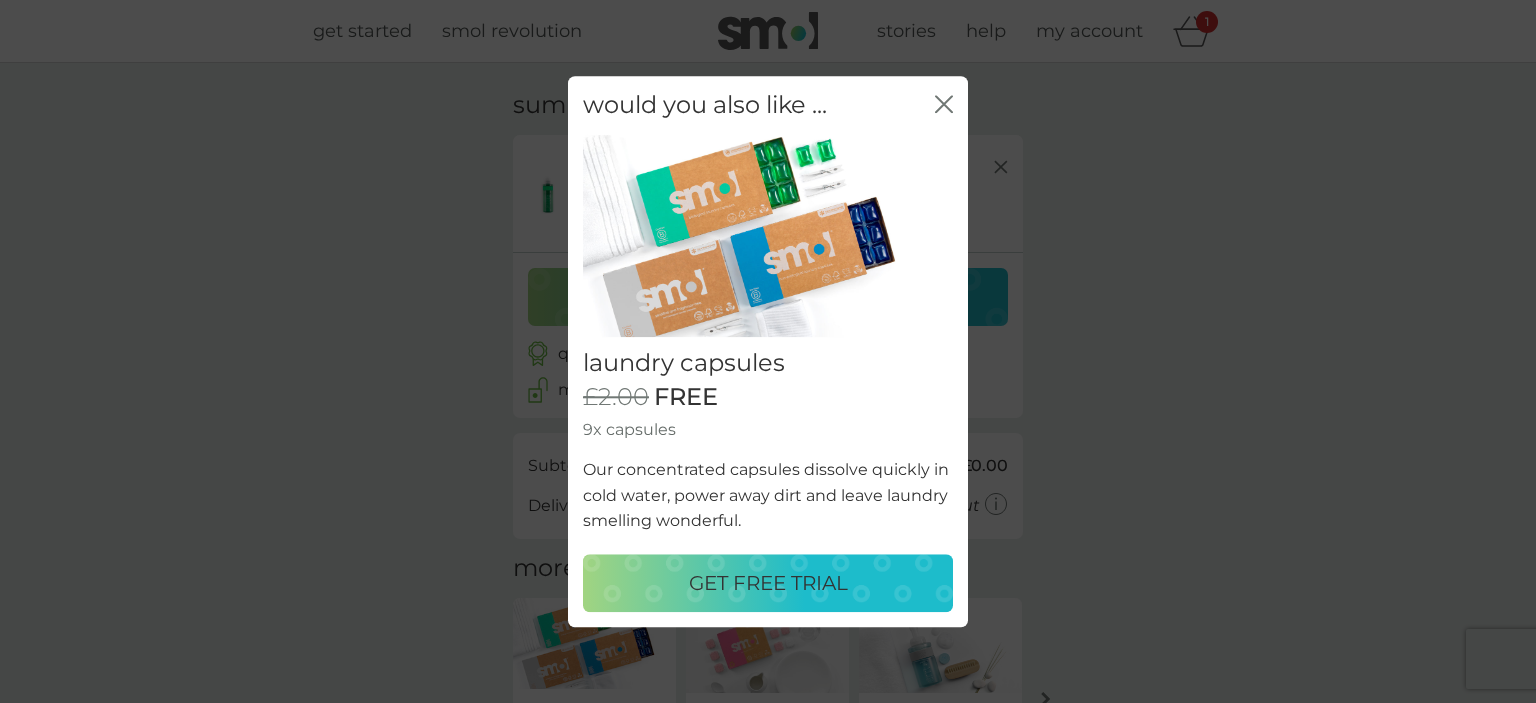 click on "close" 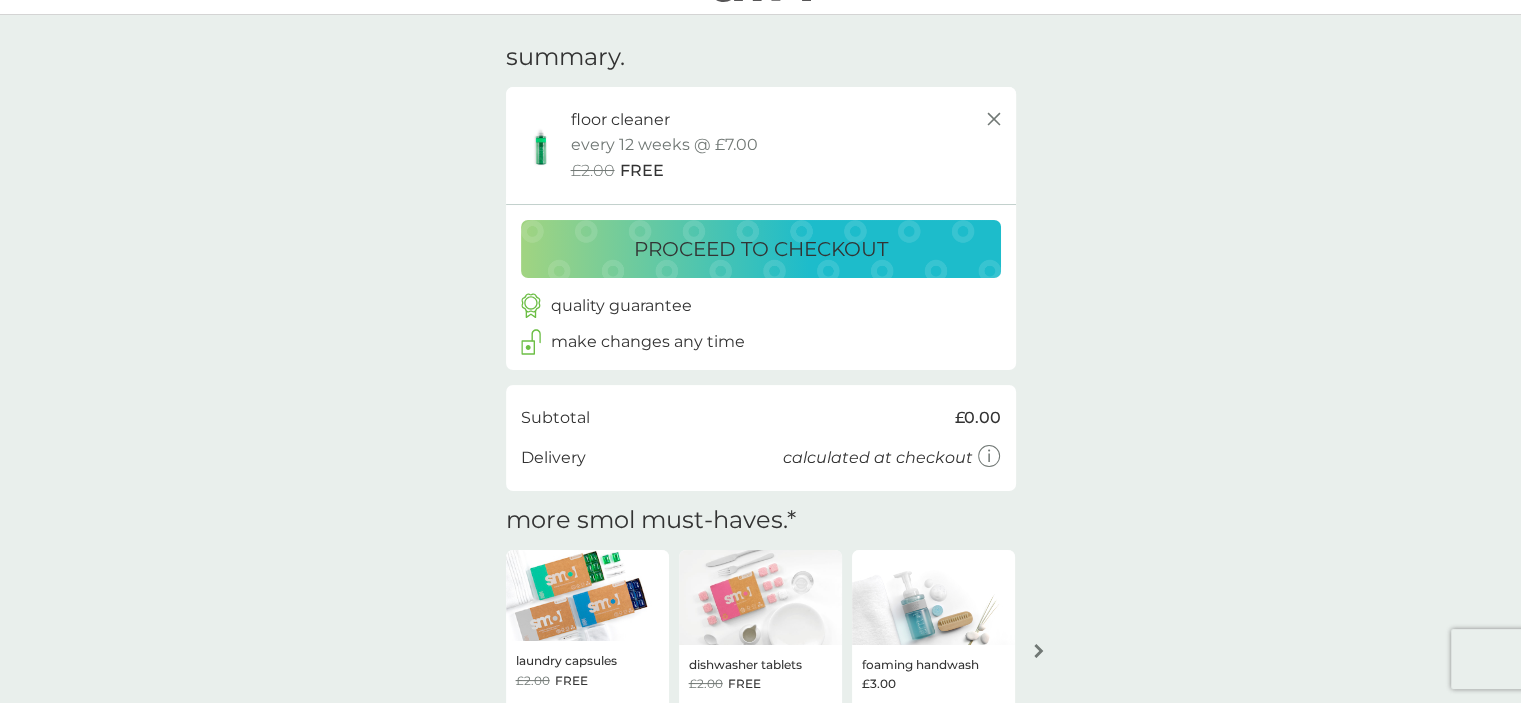 scroll, scrollTop: 0, scrollLeft: 0, axis: both 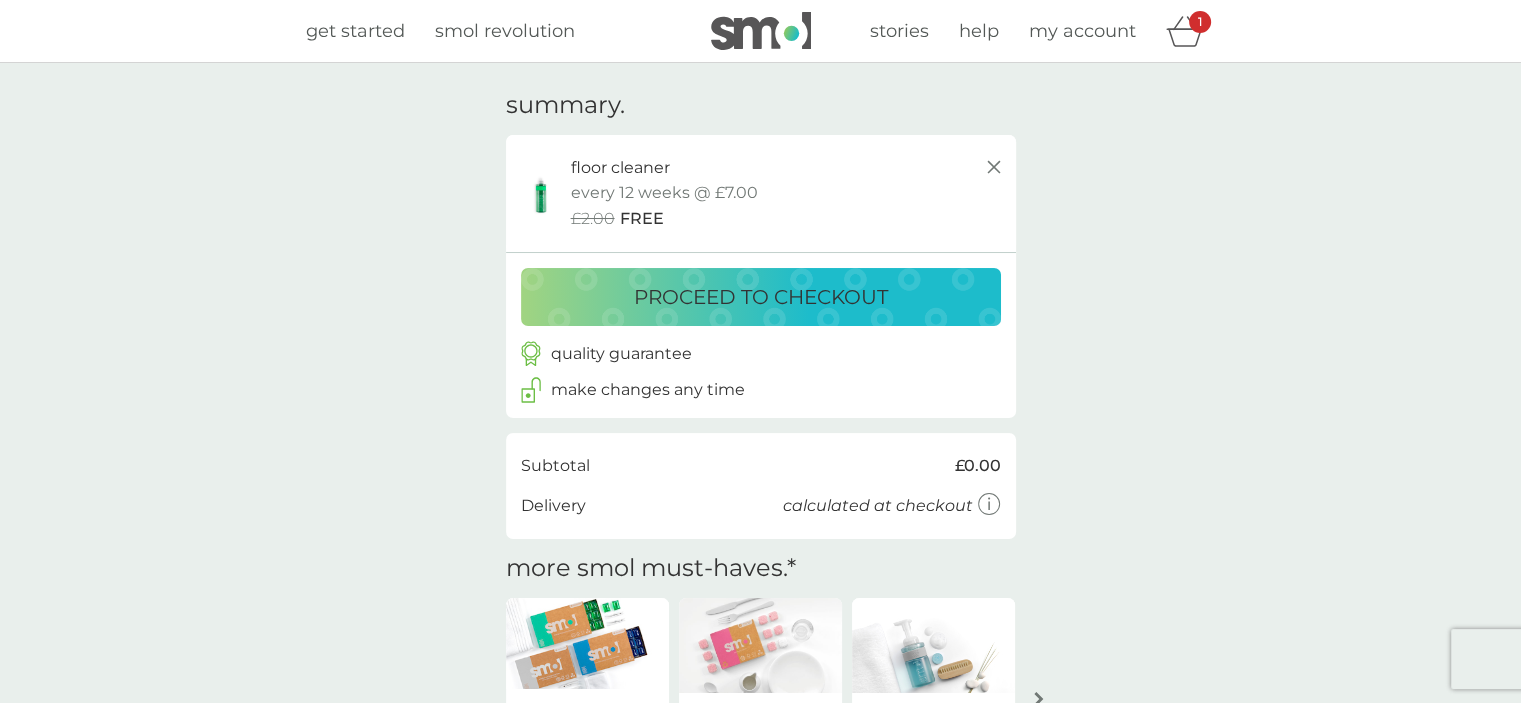 click at bounding box center (761, 31) 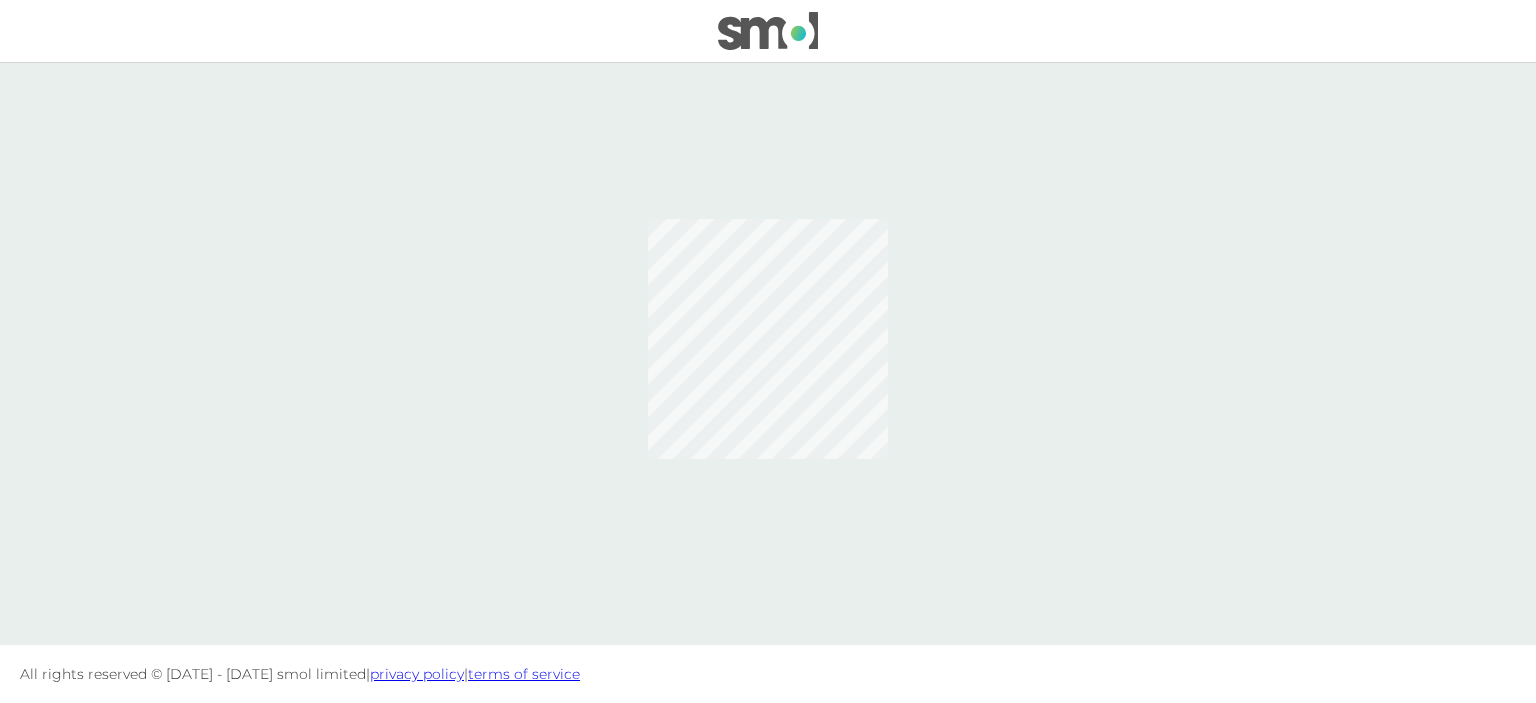 scroll, scrollTop: 0, scrollLeft: 0, axis: both 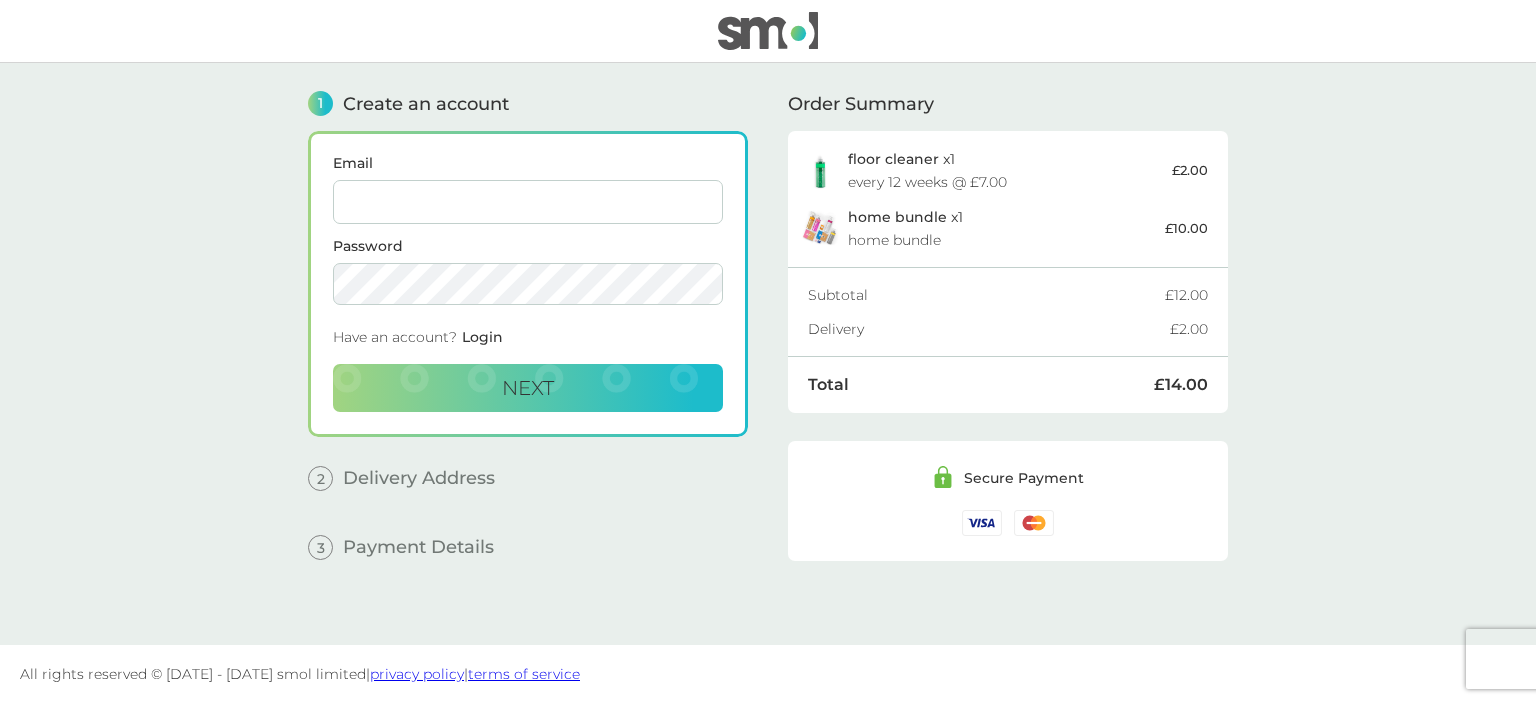 click at bounding box center [768, 31] 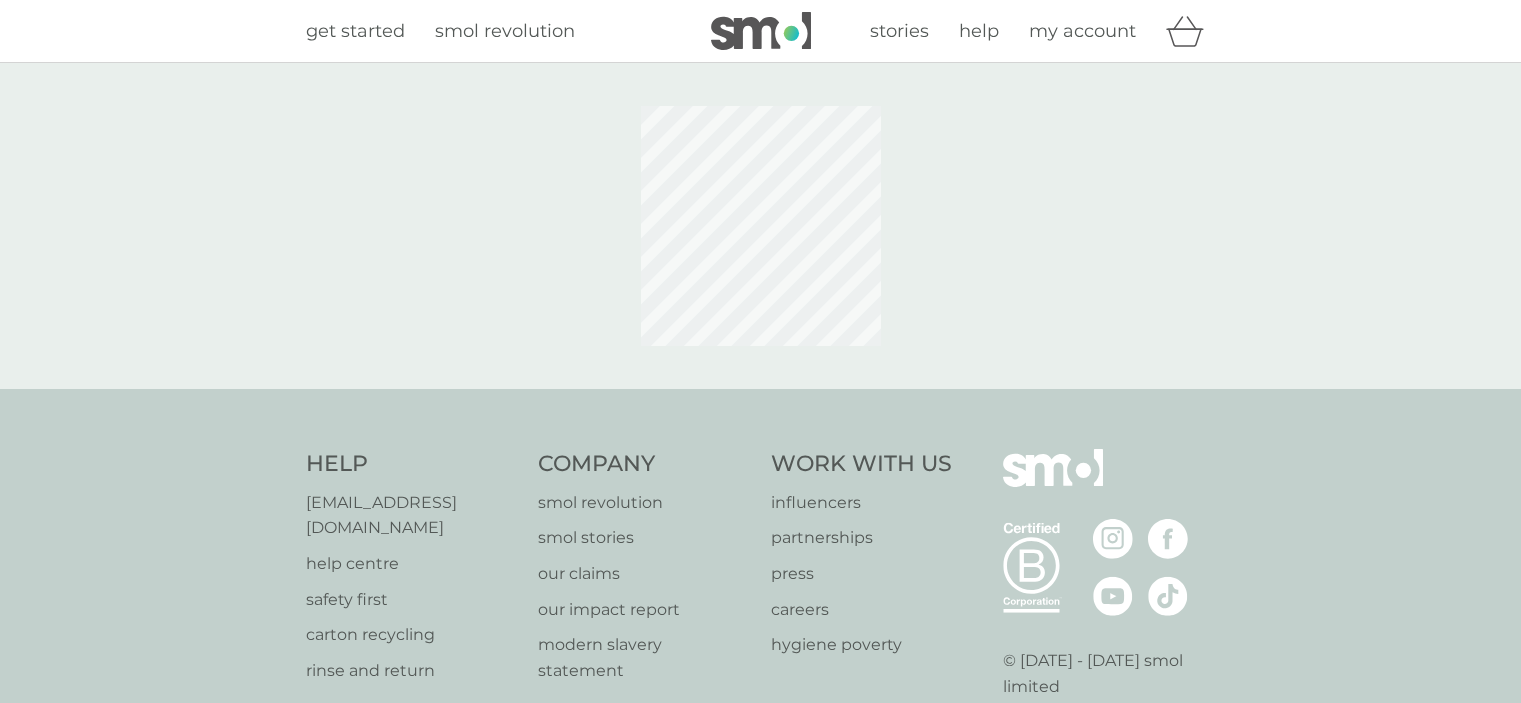 scroll, scrollTop: 0, scrollLeft: 0, axis: both 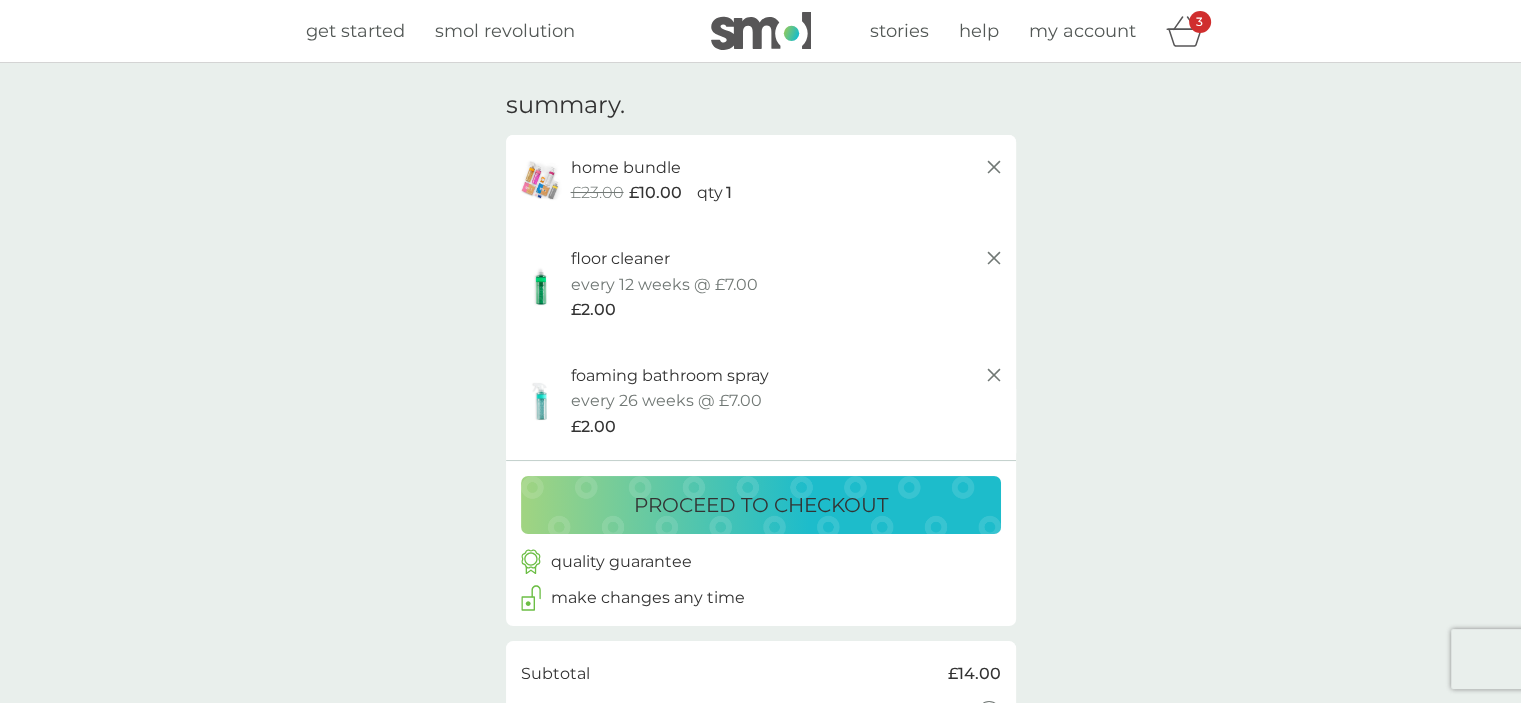 click 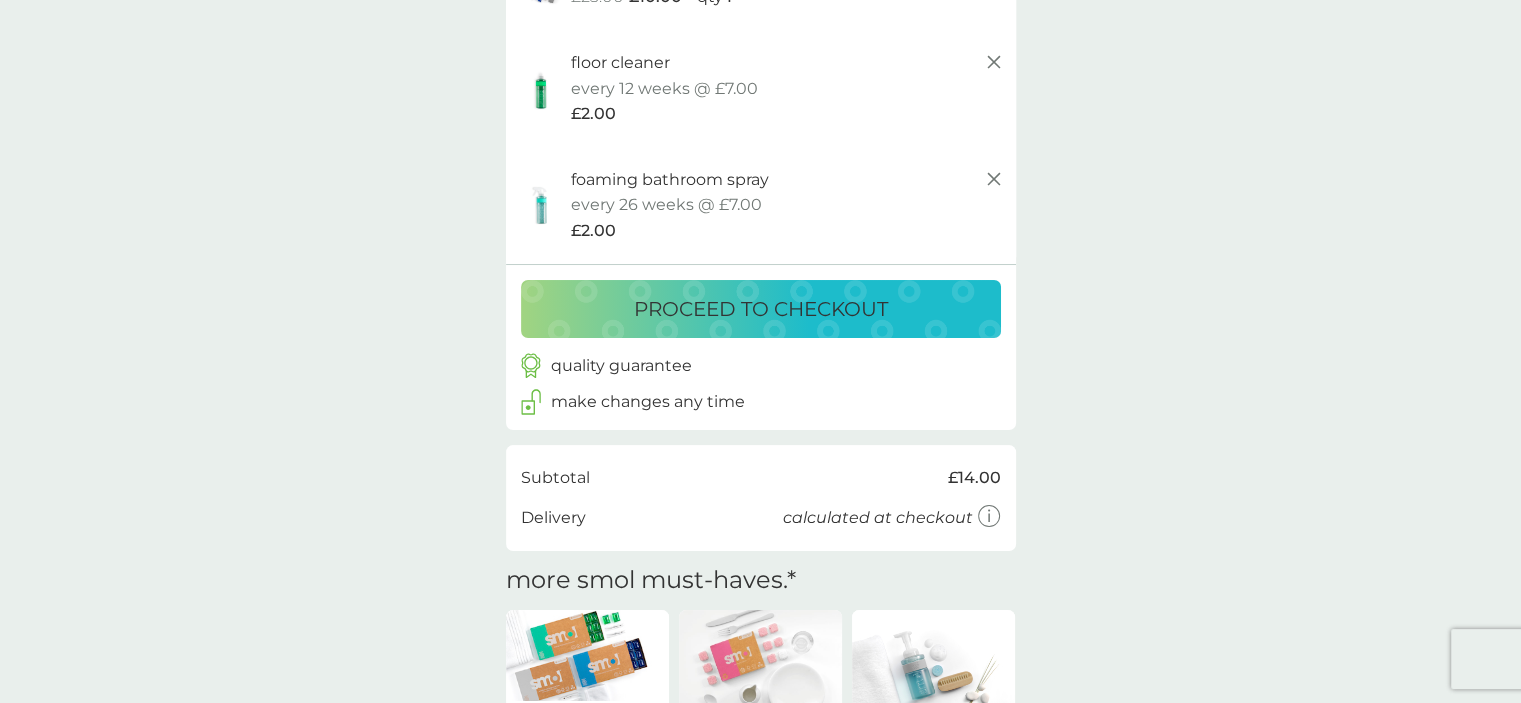 scroll, scrollTop: 200, scrollLeft: 0, axis: vertical 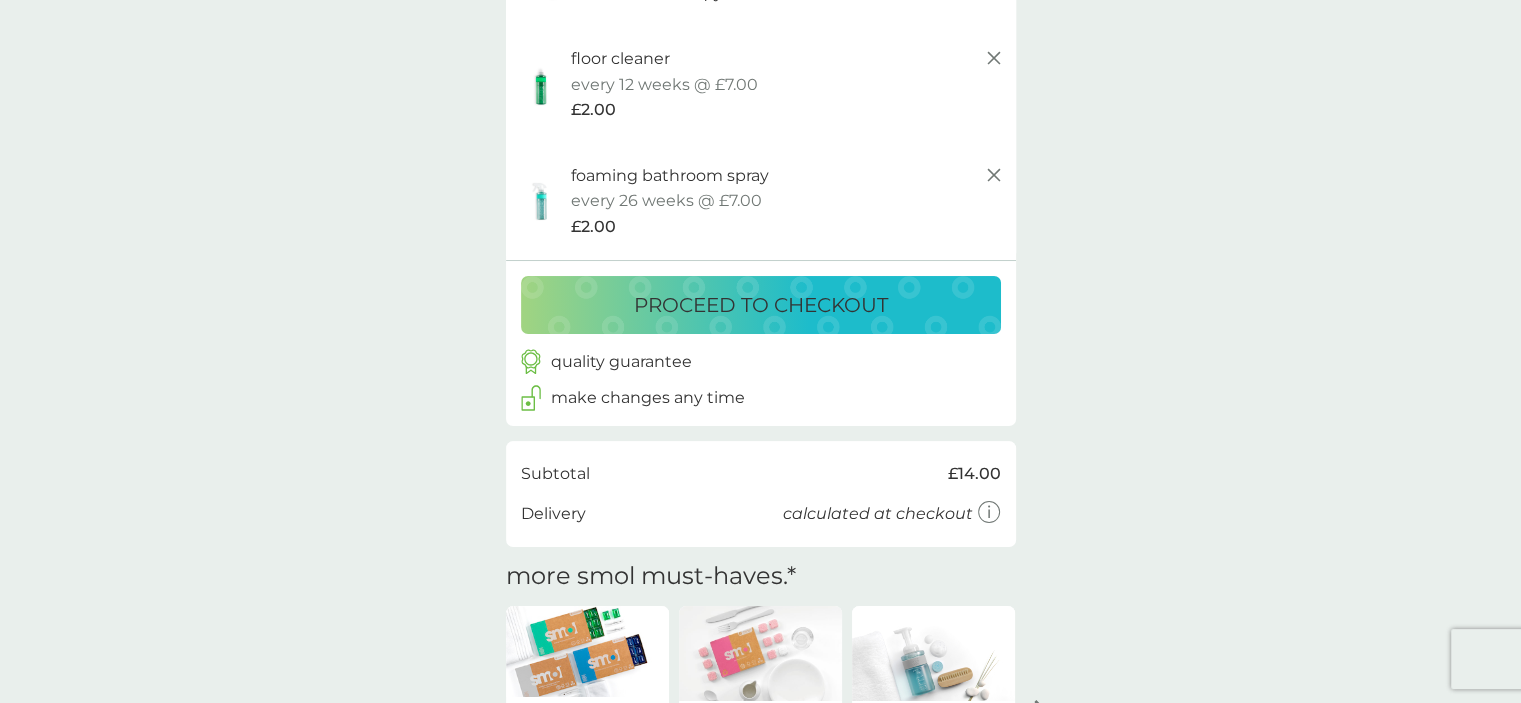 click on "proceed to checkout" at bounding box center (761, 305) 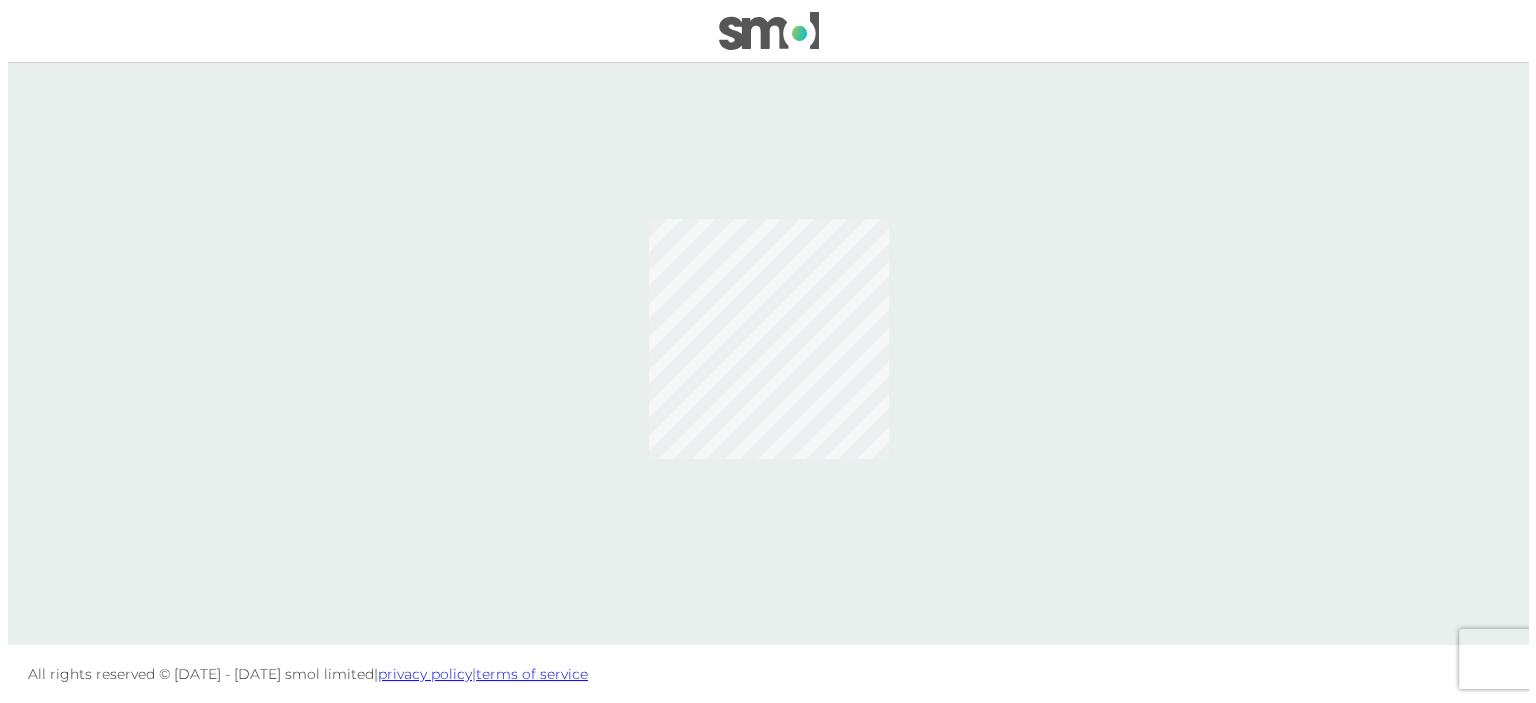 scroll, scrollTop: 0, scrollLeft: 0, axis: both 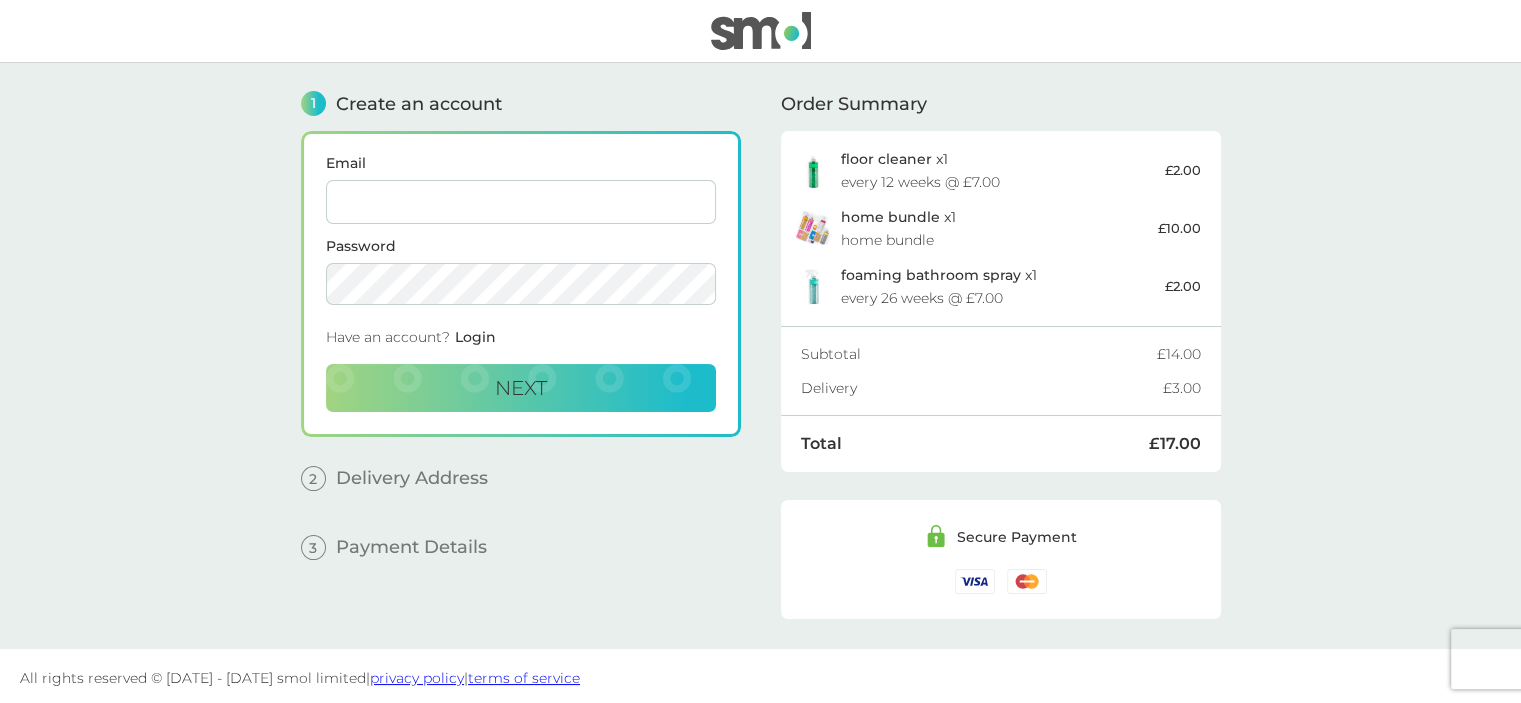 click on "Email" at bounding box center [521, 202] 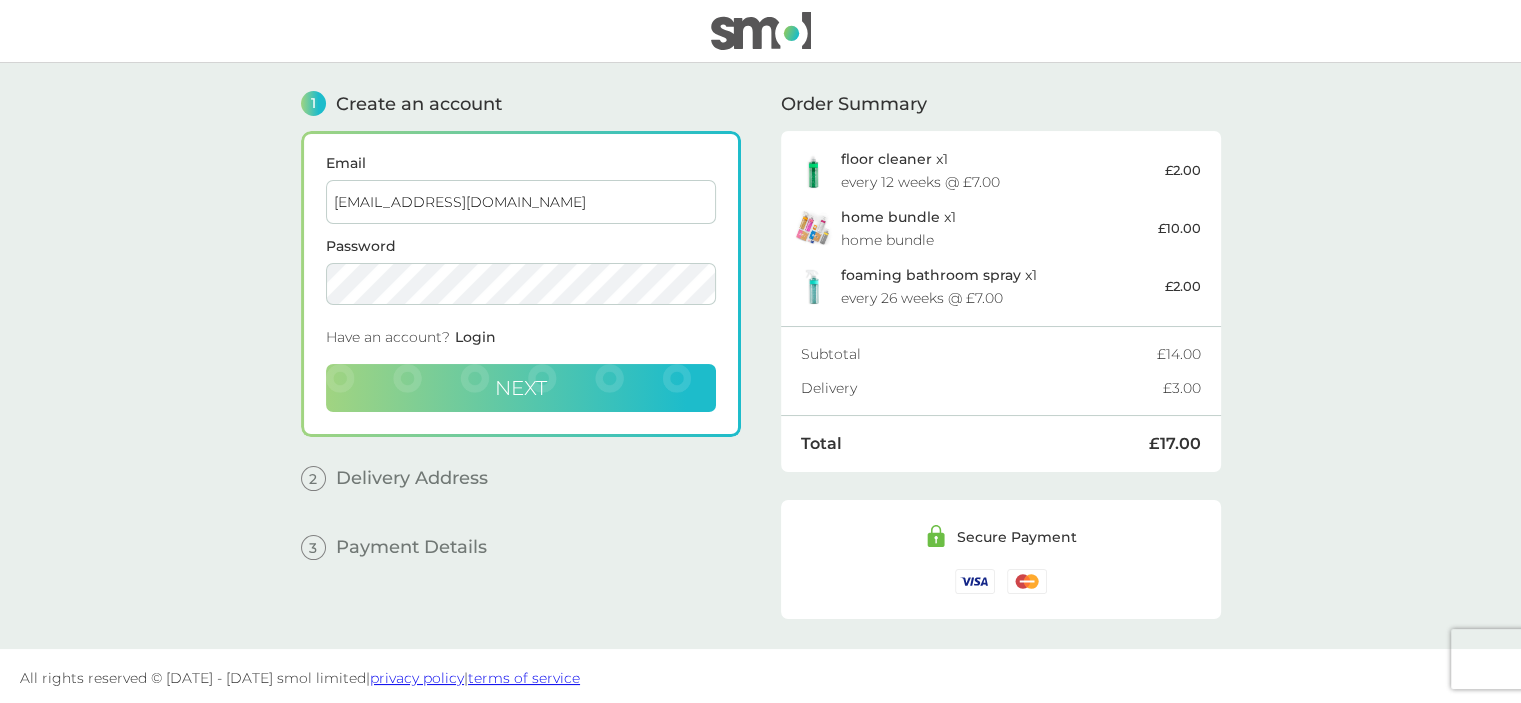 click on "Next" at bounding box center (521, 388) 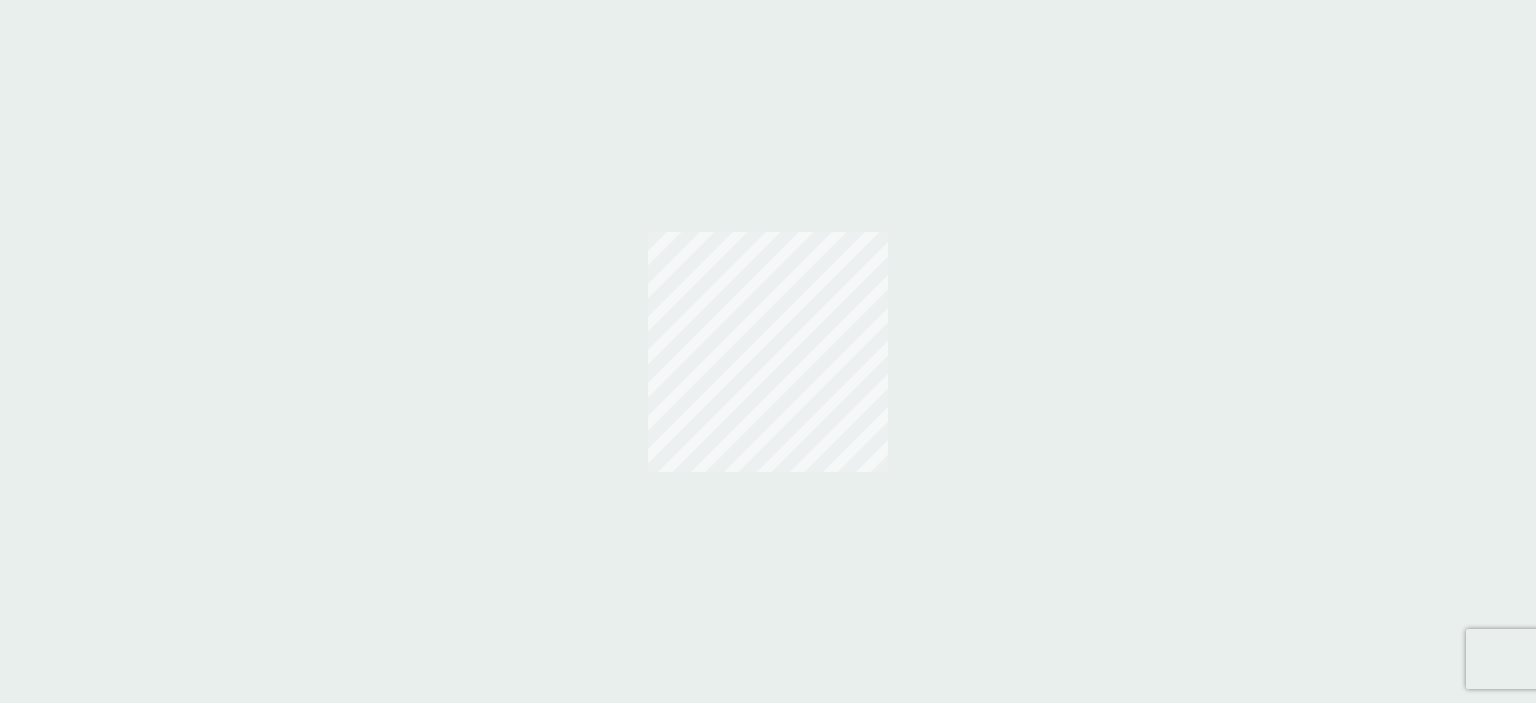 scroll, scrollTop: 0, scrollLeft: 0, axis: both 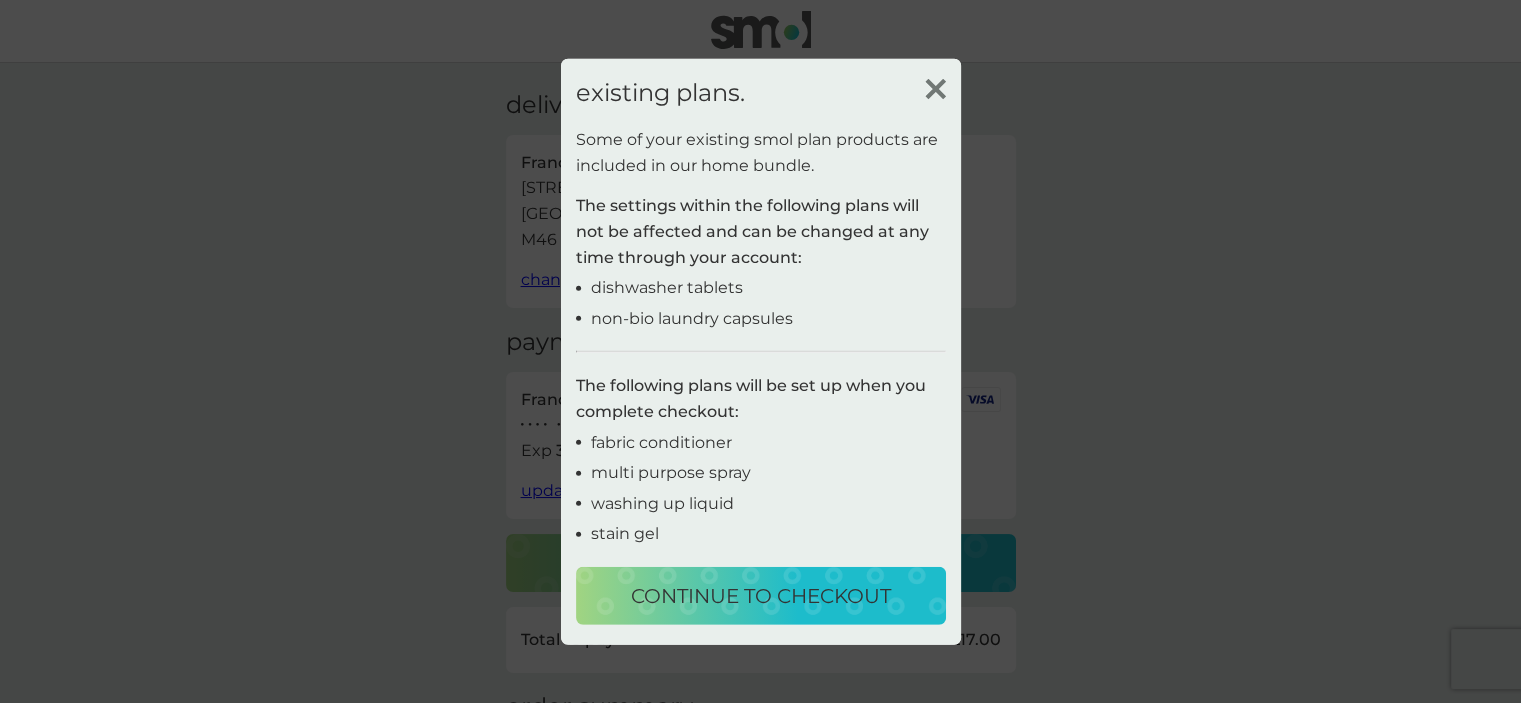 click at bounding box center (935, 88) 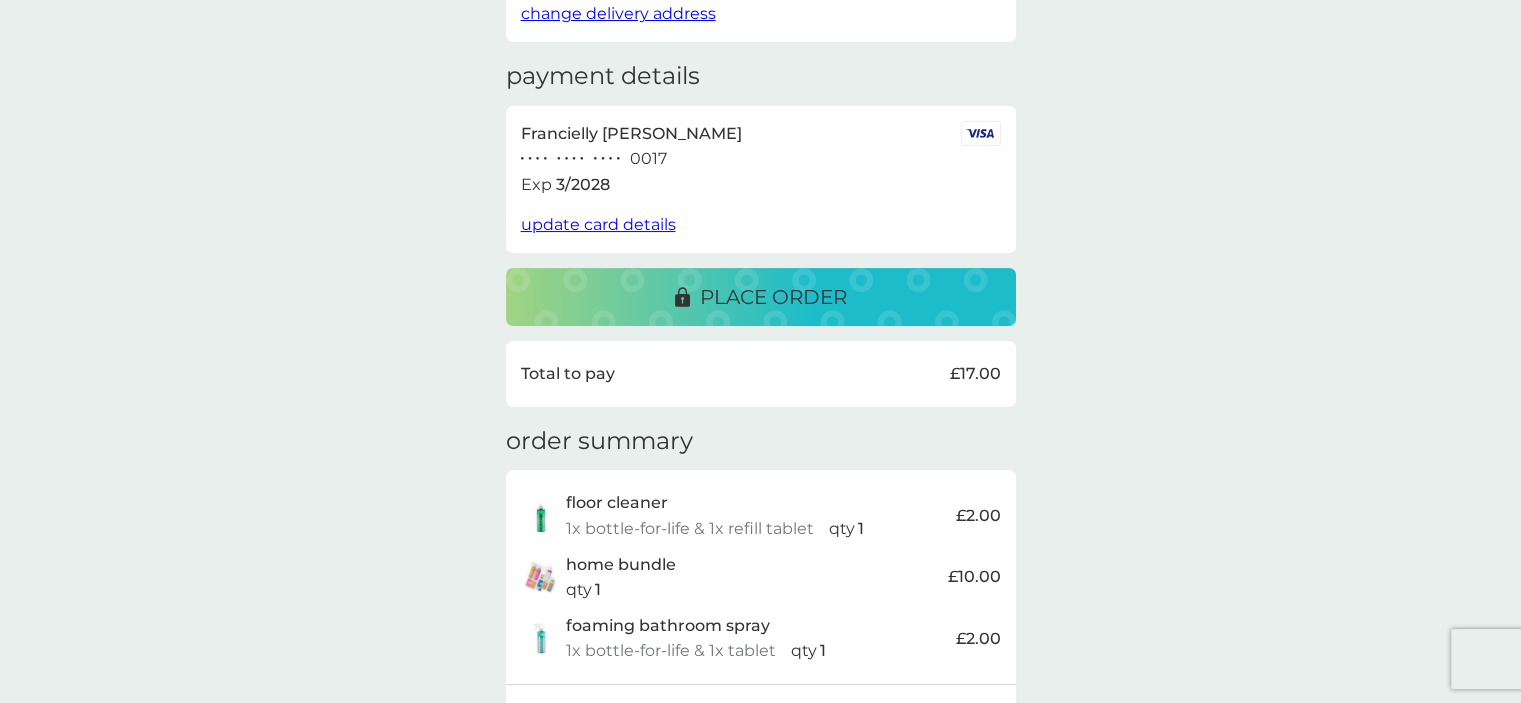 scroll, scrollTop: 500, scrollLeft: 0, axis: vertical 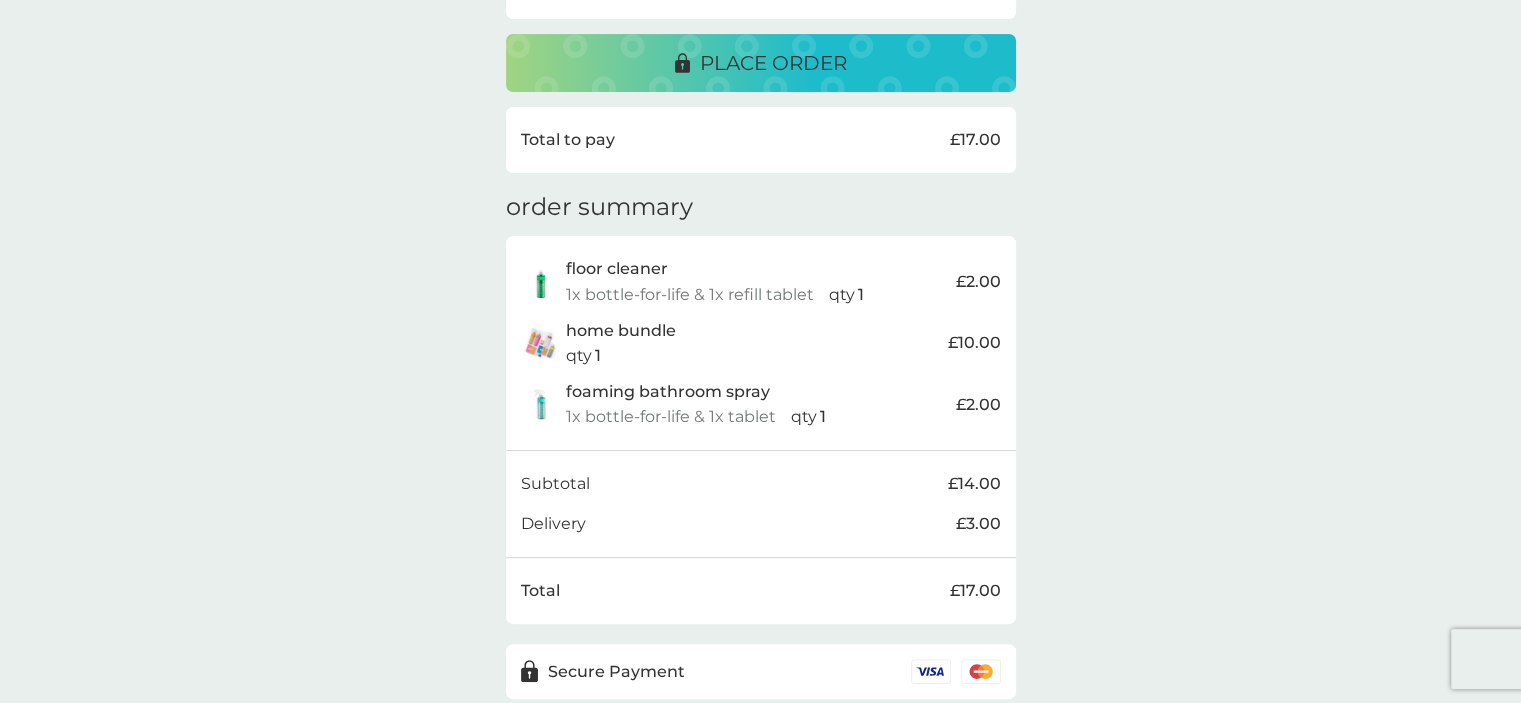 click on "place order" at bounding box center (773, 63) 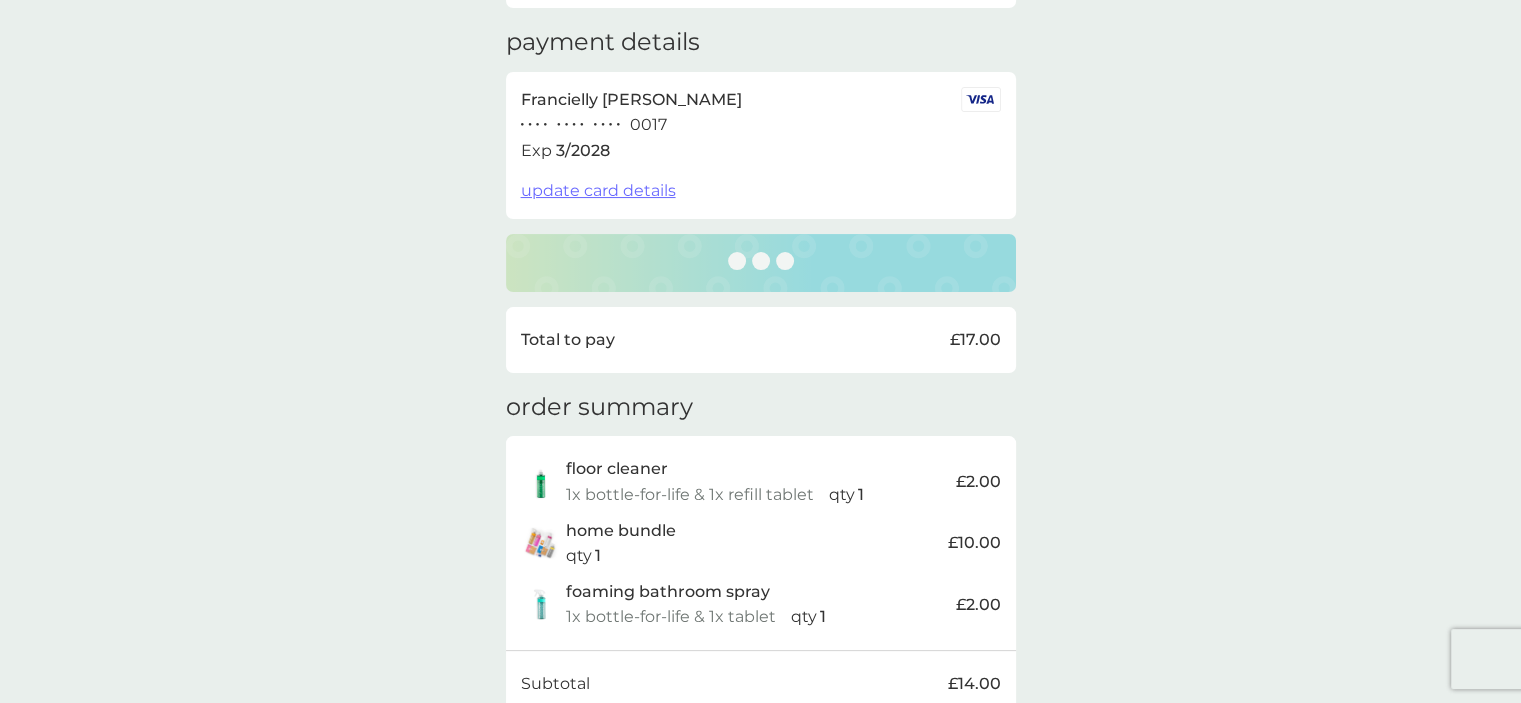 scroll, scrollTop: 400, scrollLeft: 0, axis: vertical 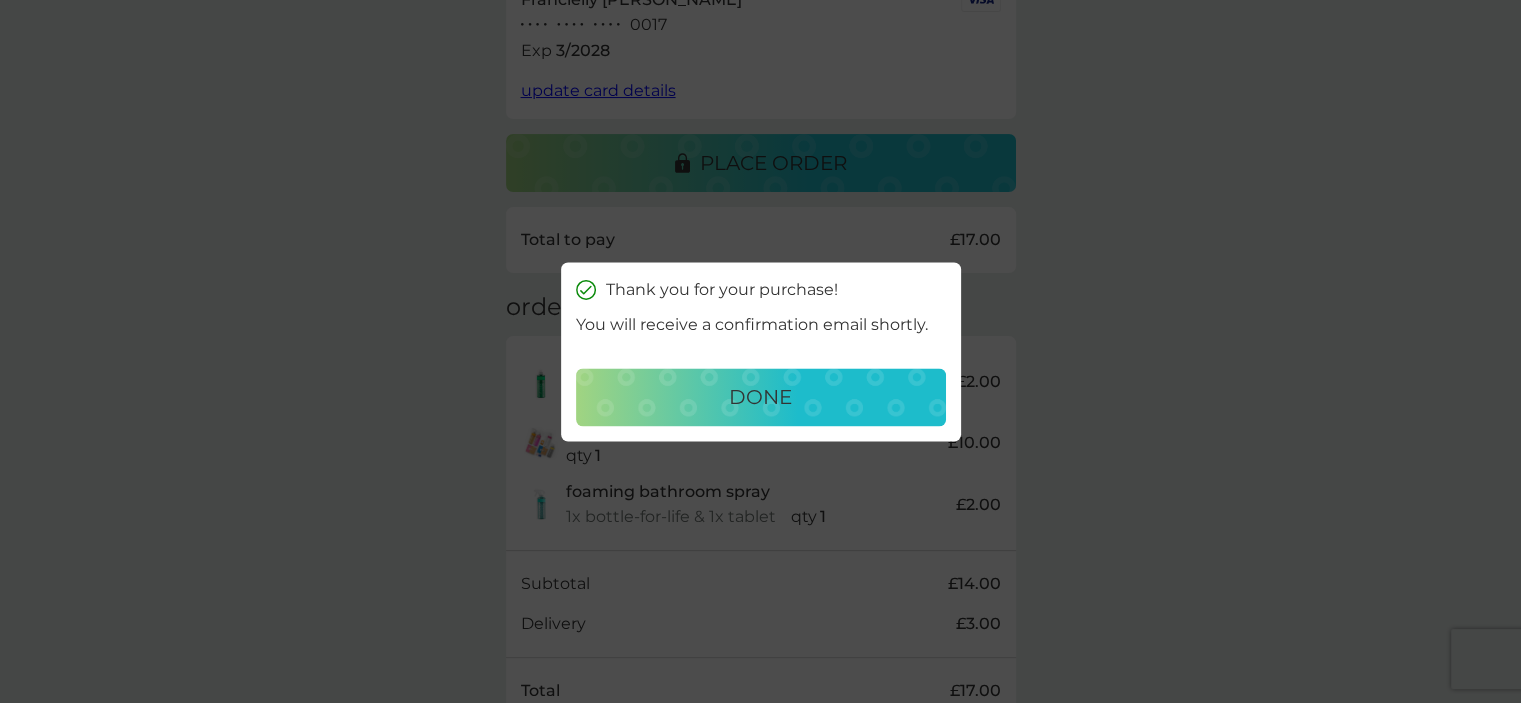 click on "done" at bounding box center (760, 397) 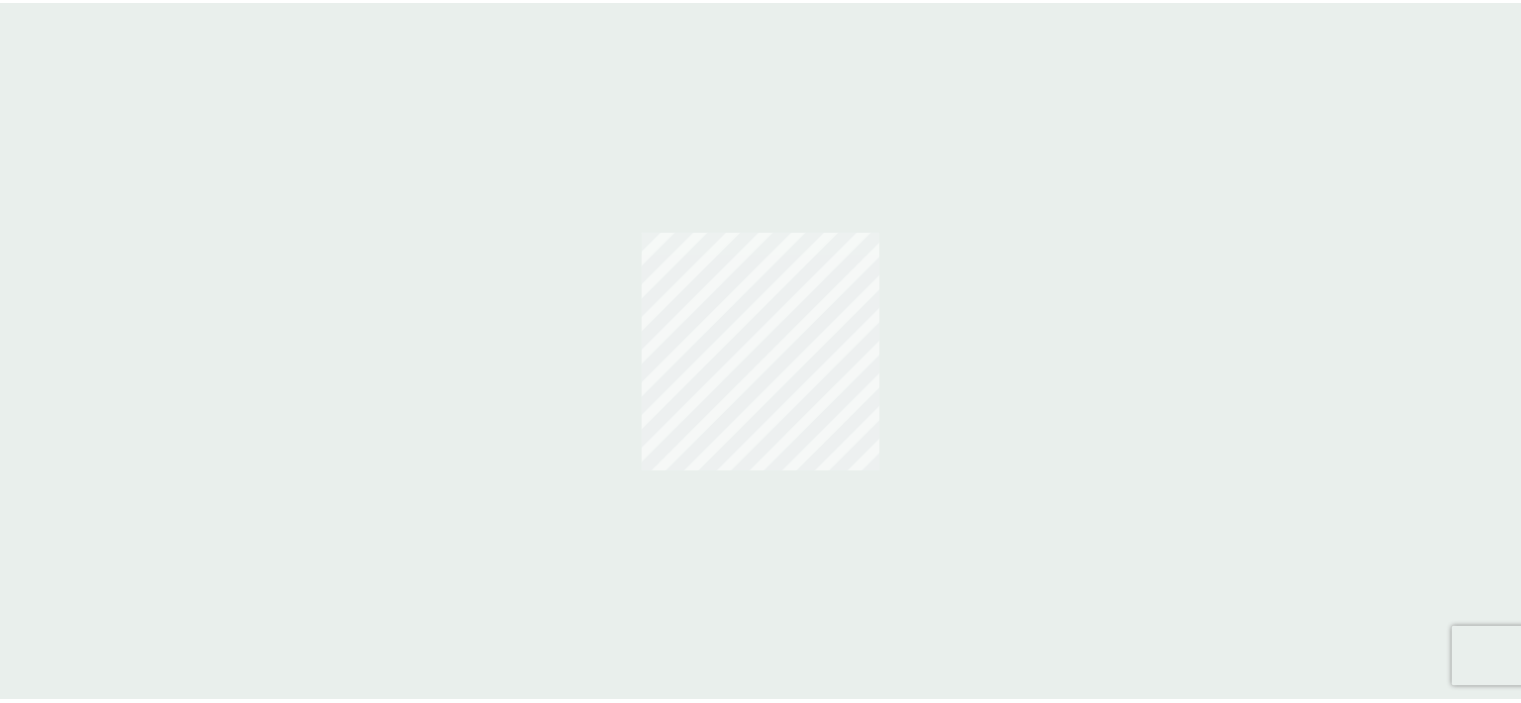 scroll, scrollTop: 0, scrollLeft: 0, axis: both 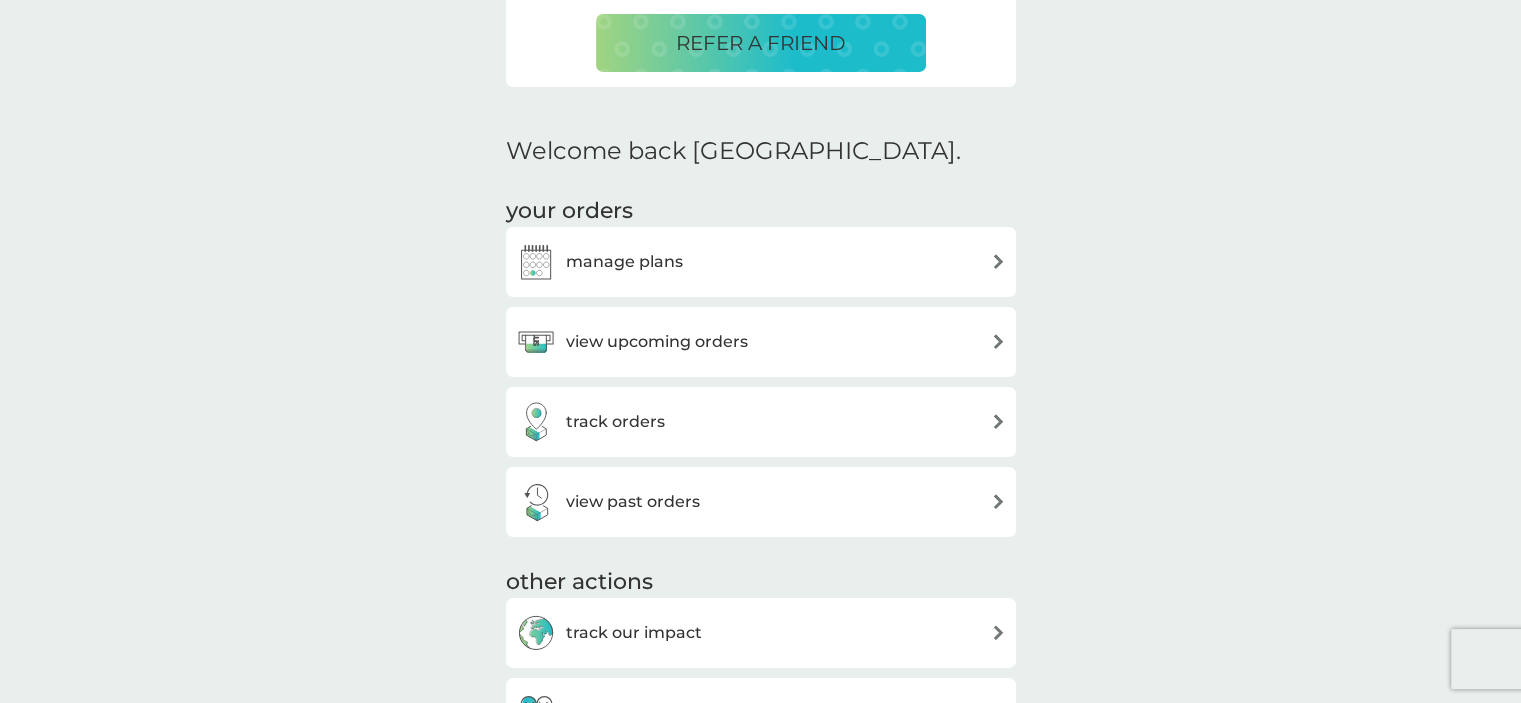 click on "manage plans" at bounding box center [624, 262] 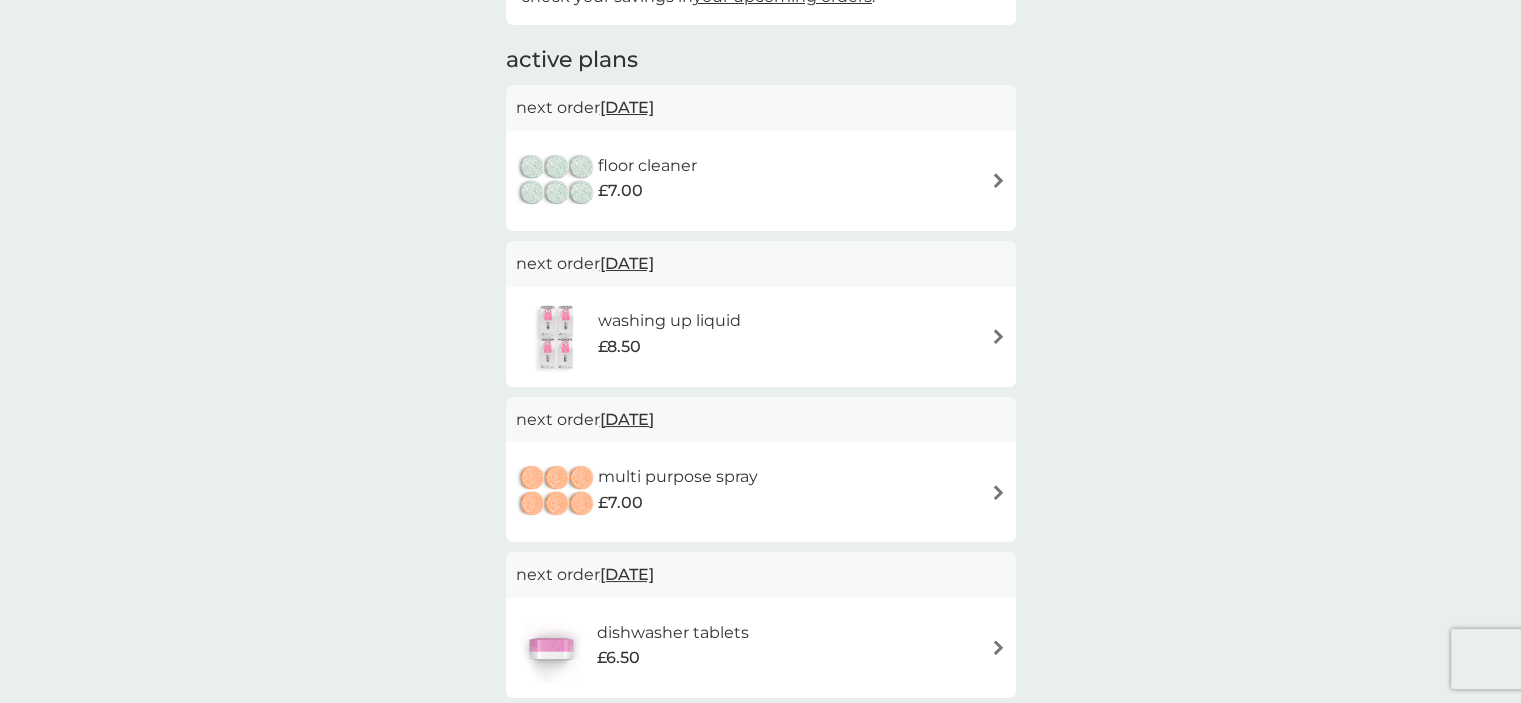 scroll, scrollTop: 0, scrollLeft: 0, axis: both 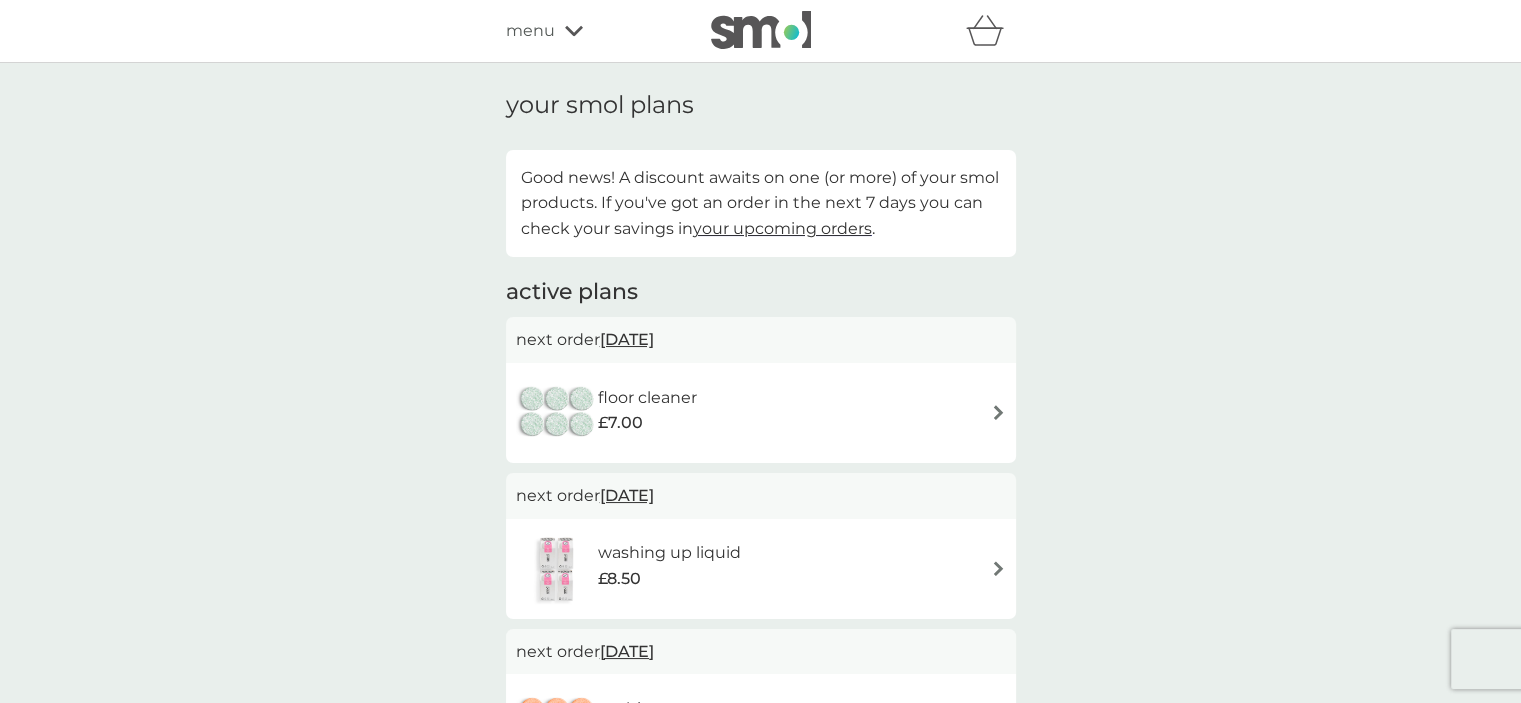 click at bounding box center [761, 30] 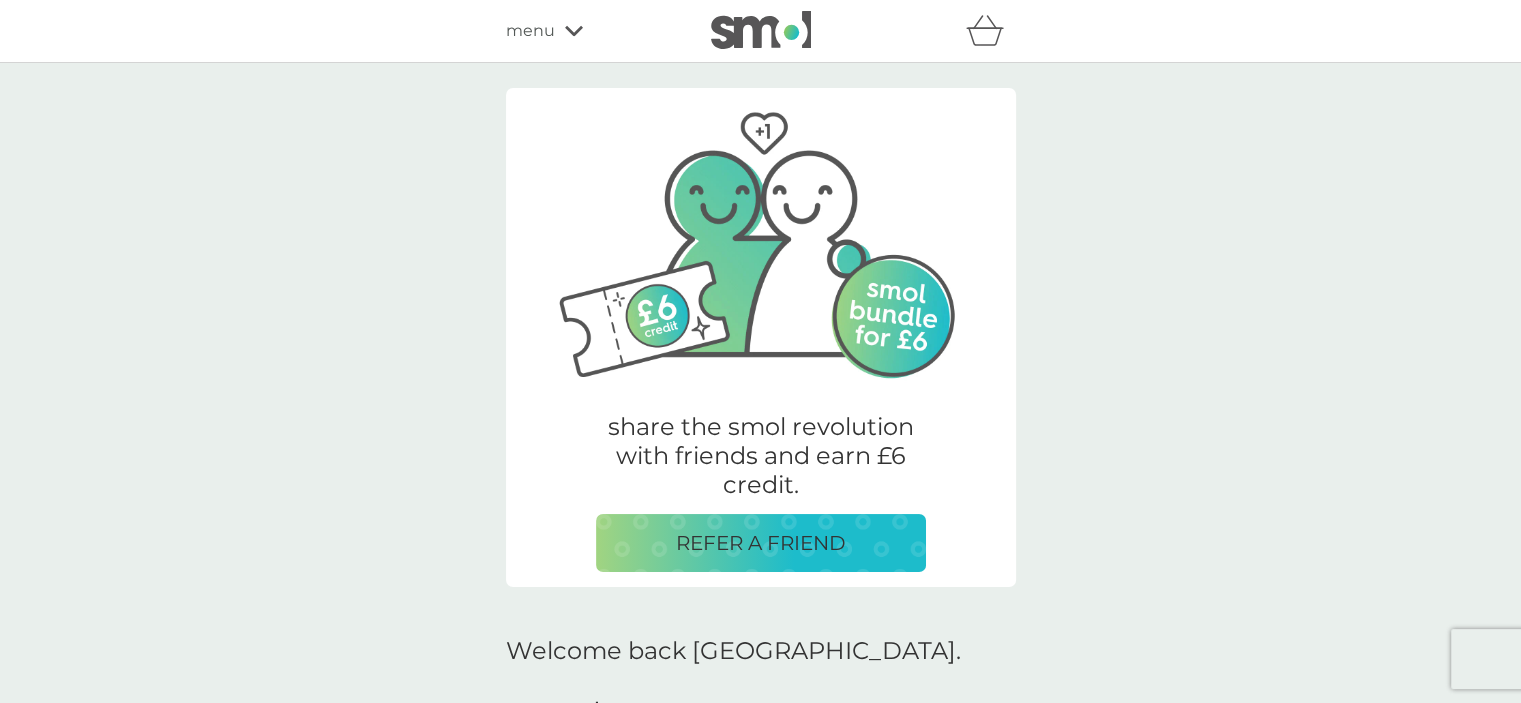 click 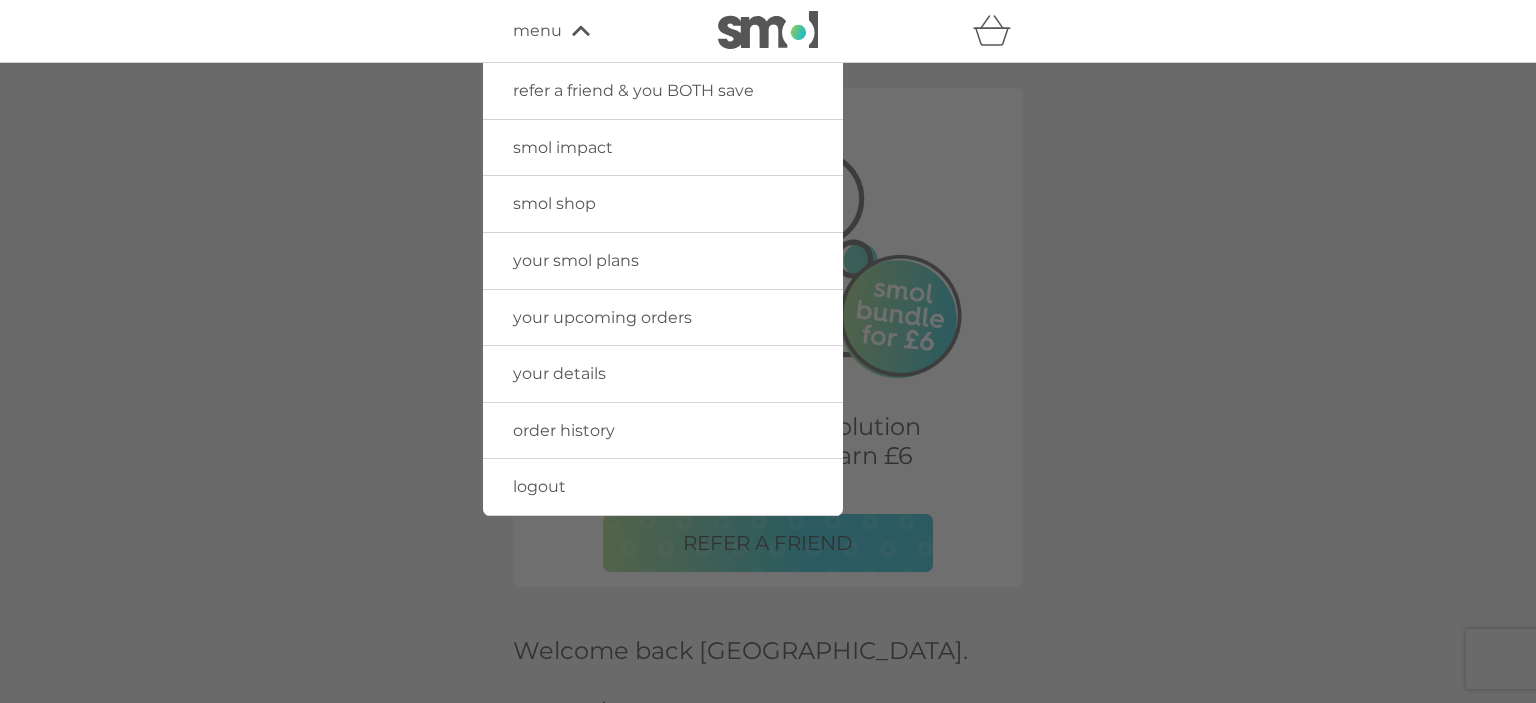 click on "order history" at bounding box center [564, 430] 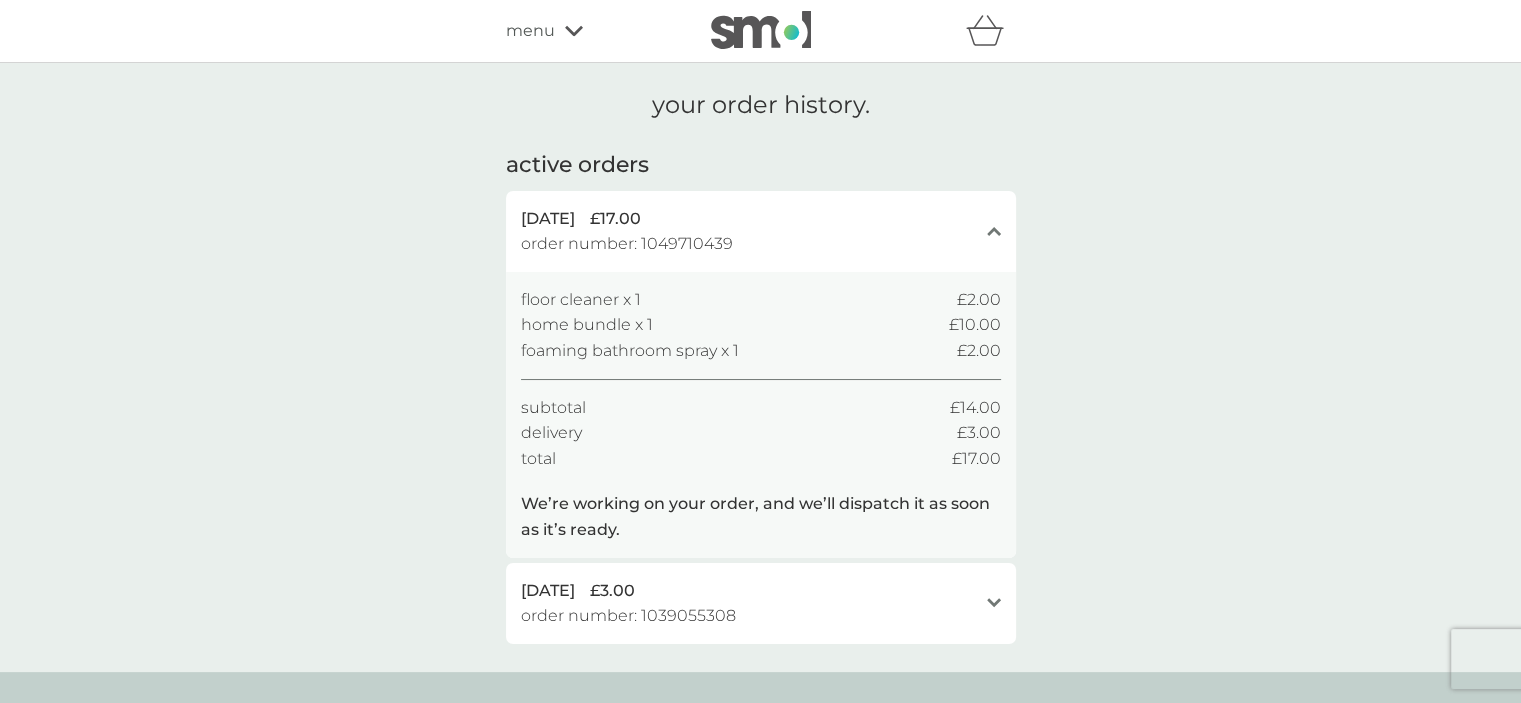 scroll, scrollTop: 400, scrollLeft: 0, axis: vertical 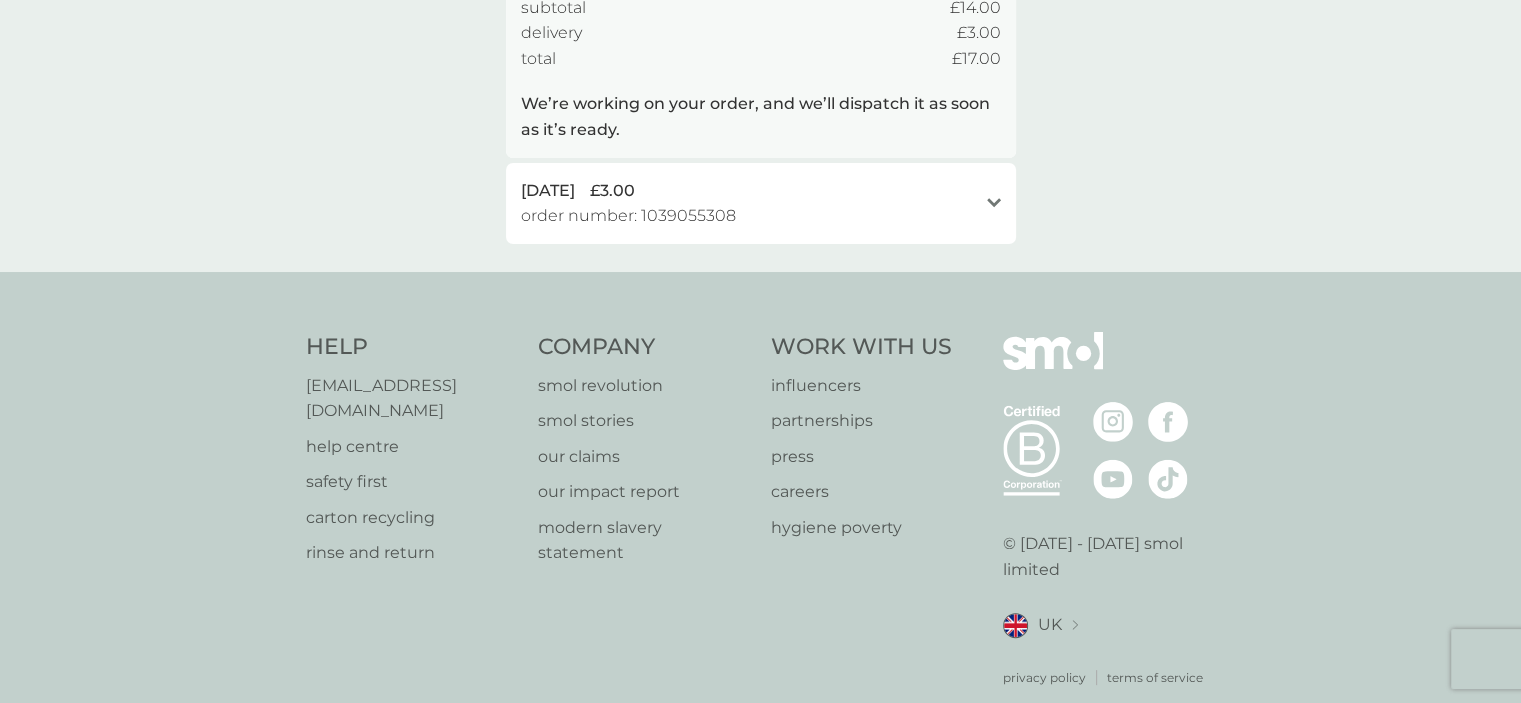 click on "[DATE] £3.00 order number:   1039055308" at bounding box center (749, 203) 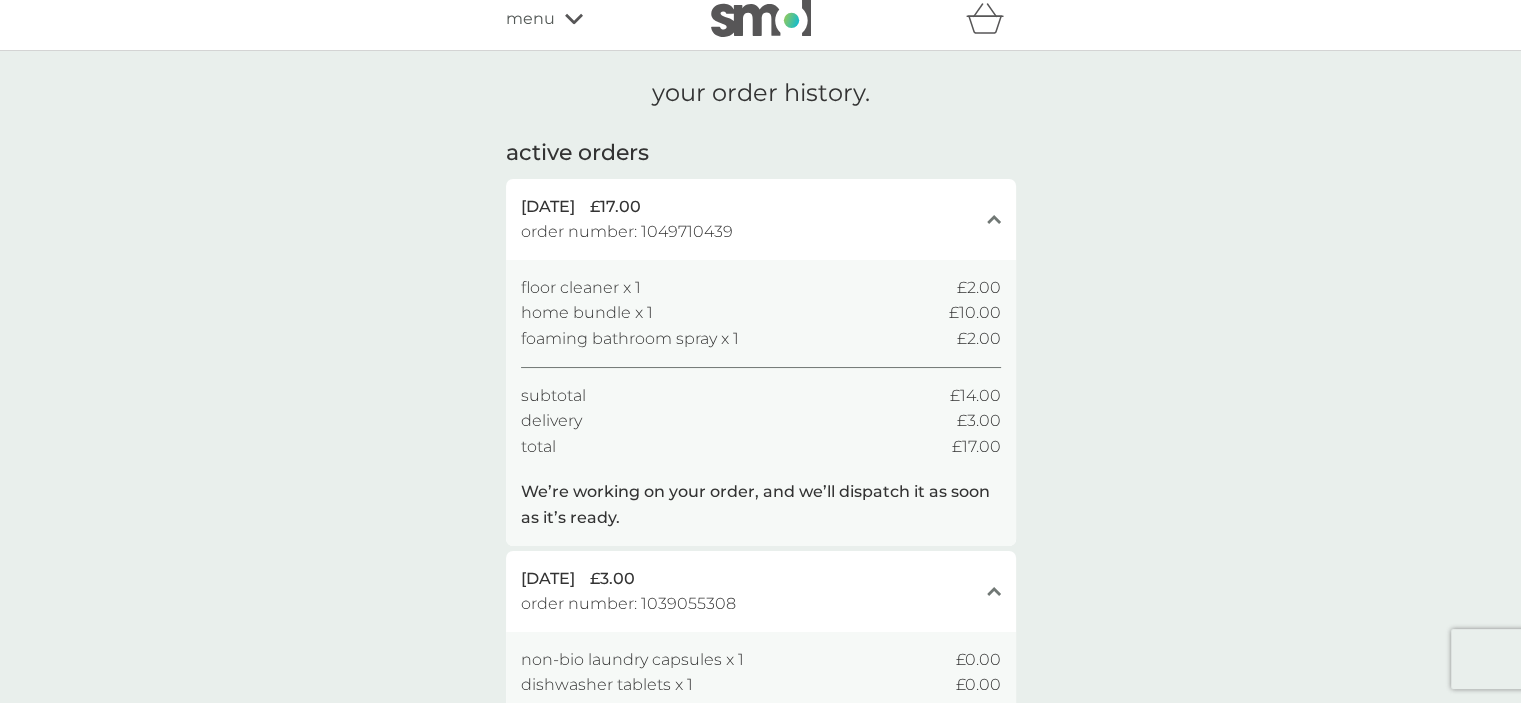 scroll, scrollTop: 0, scrollLeft: 0, axis: both 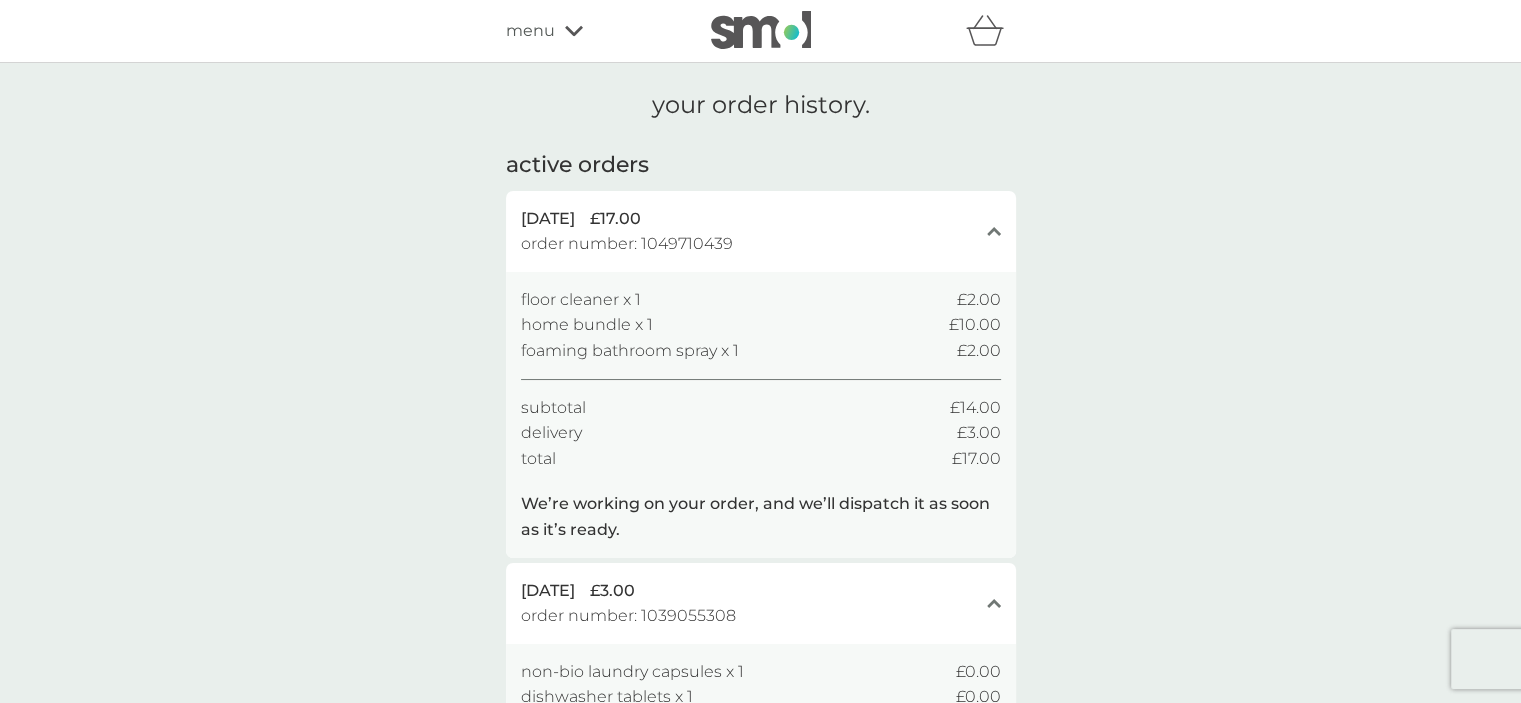 click on "menu" at bounding box center [530, 31] 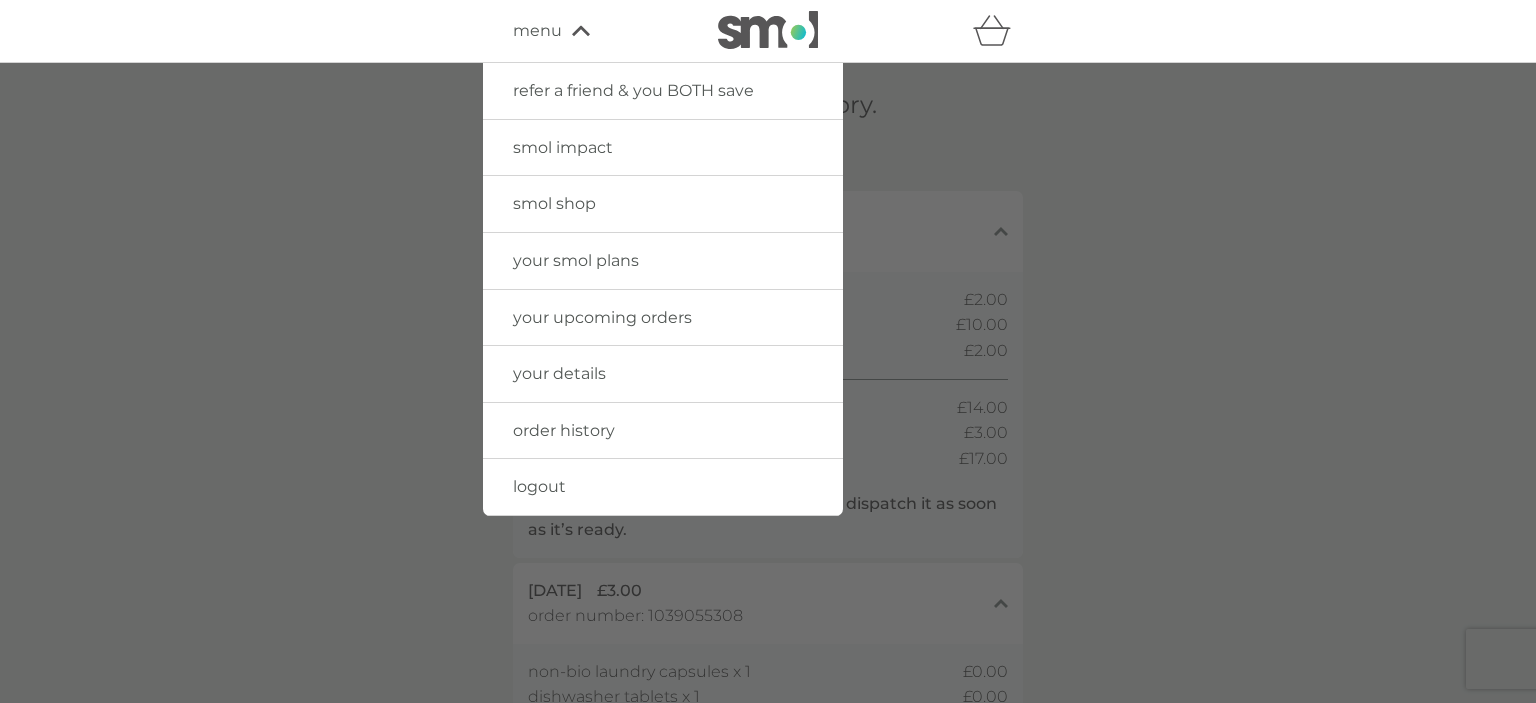 click on "your smol plans" at bounding box center [576, 260] 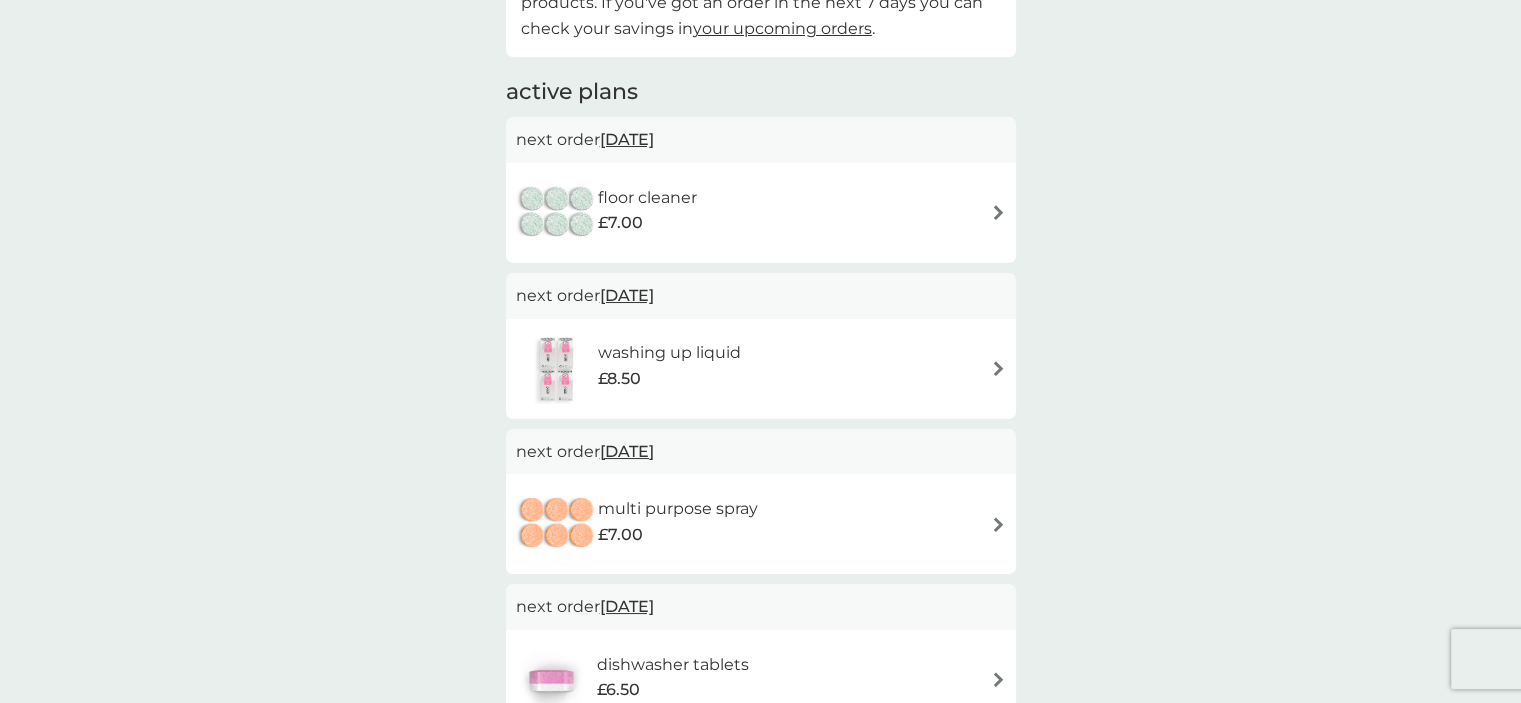 scroll, scrollTop: 0, scrollLeft: 0, axis: both 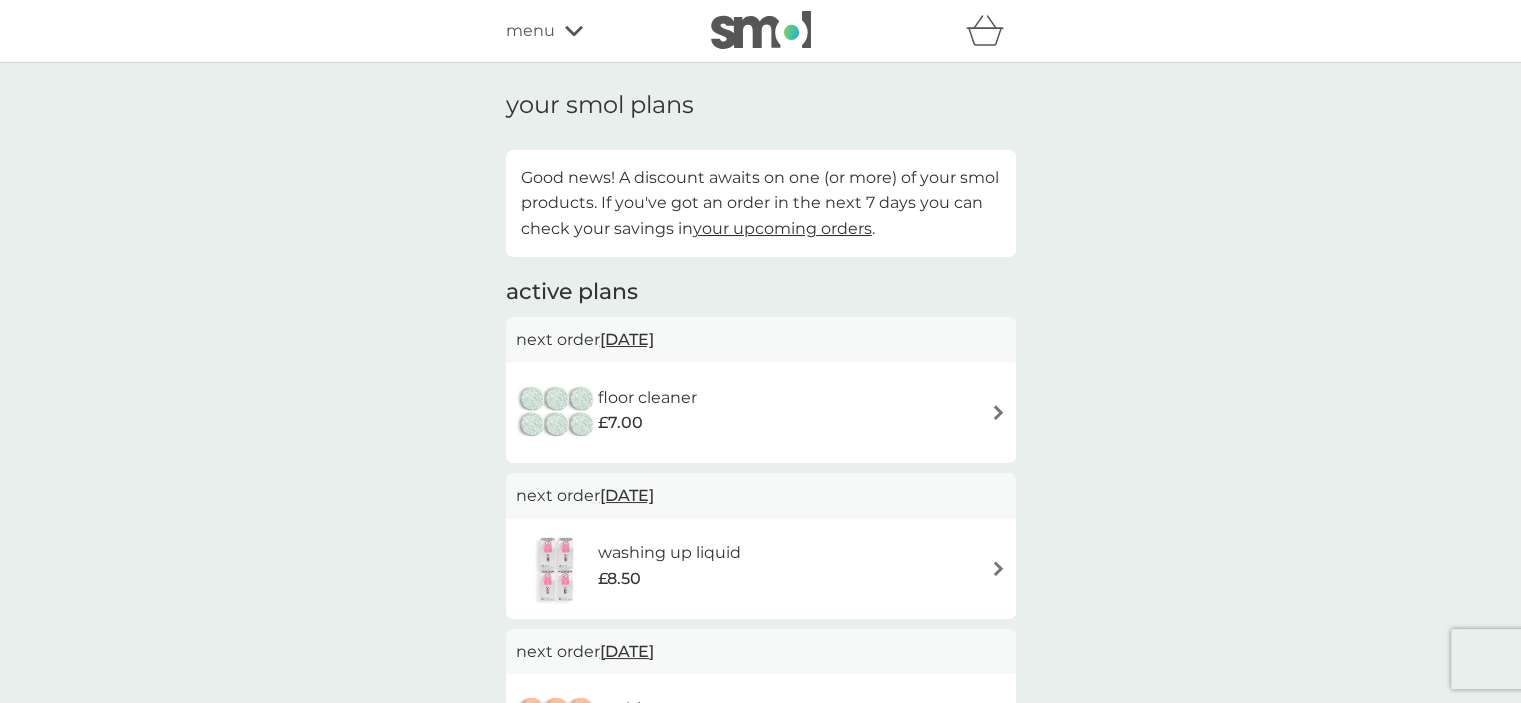 click on "your upcoming orders" at bounding box center [782, 228] 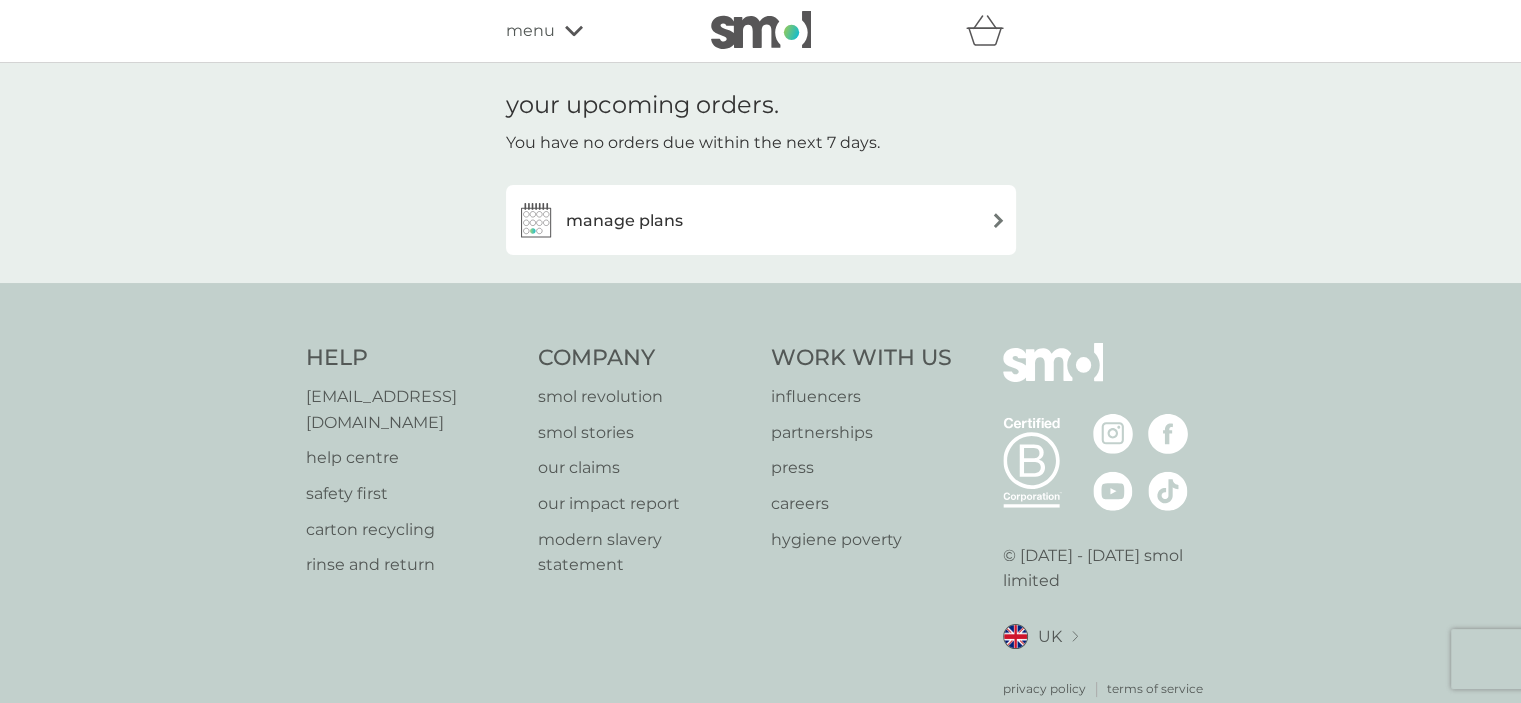 click on "manage plans" at bounding box center (761, 220) 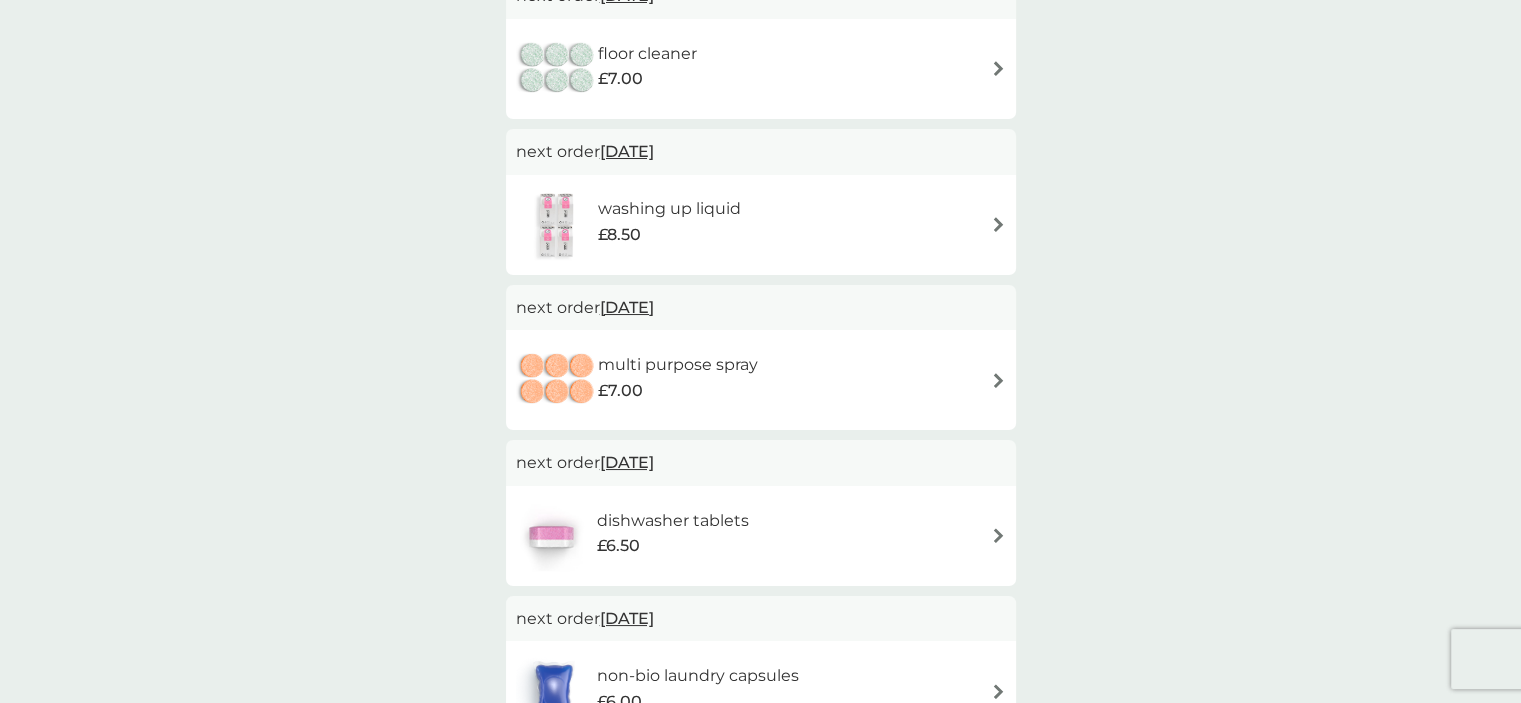scroll, scrollTop: 0, scrollLeft: 0, axis: both 